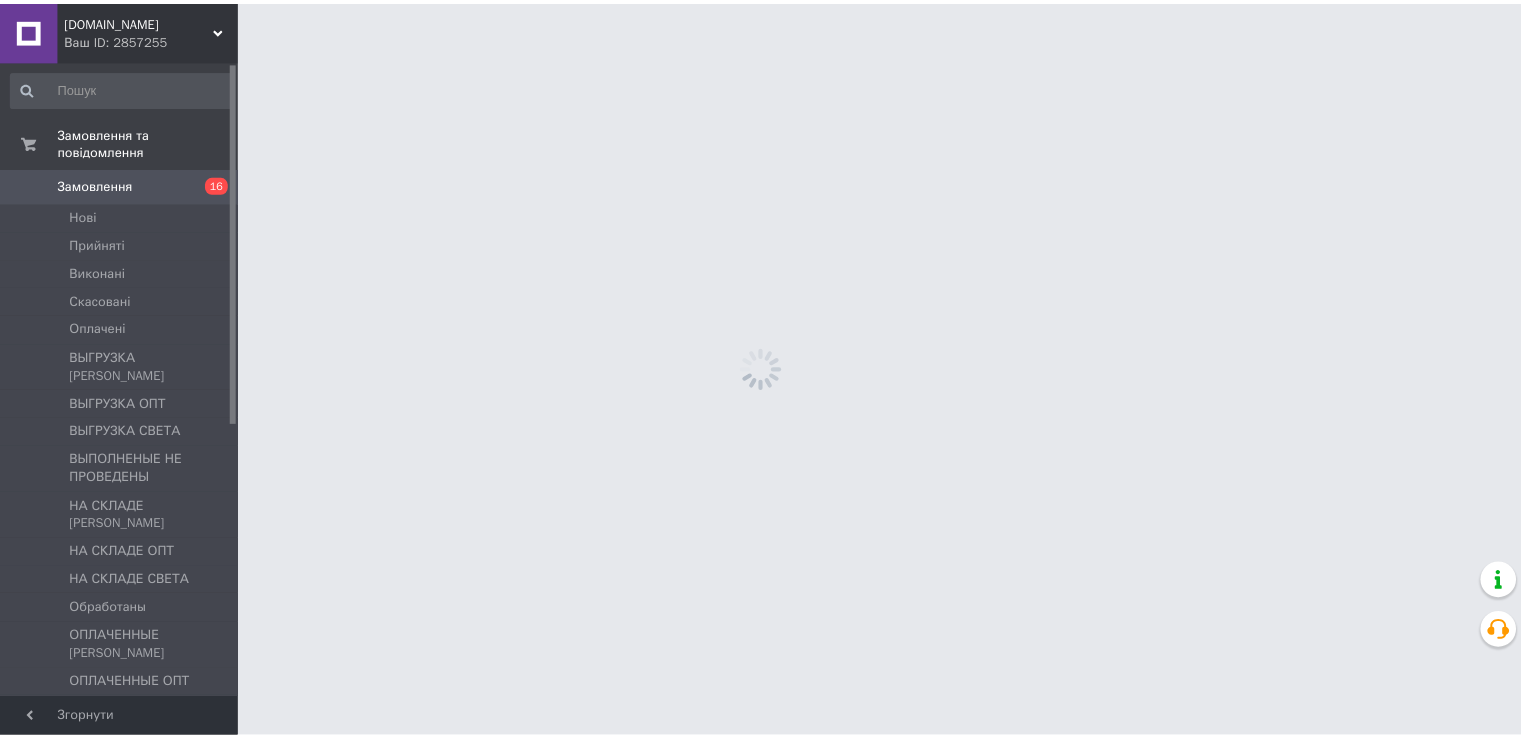 scroll, scrollTop: 0, scrollLeft: 0, axis: both 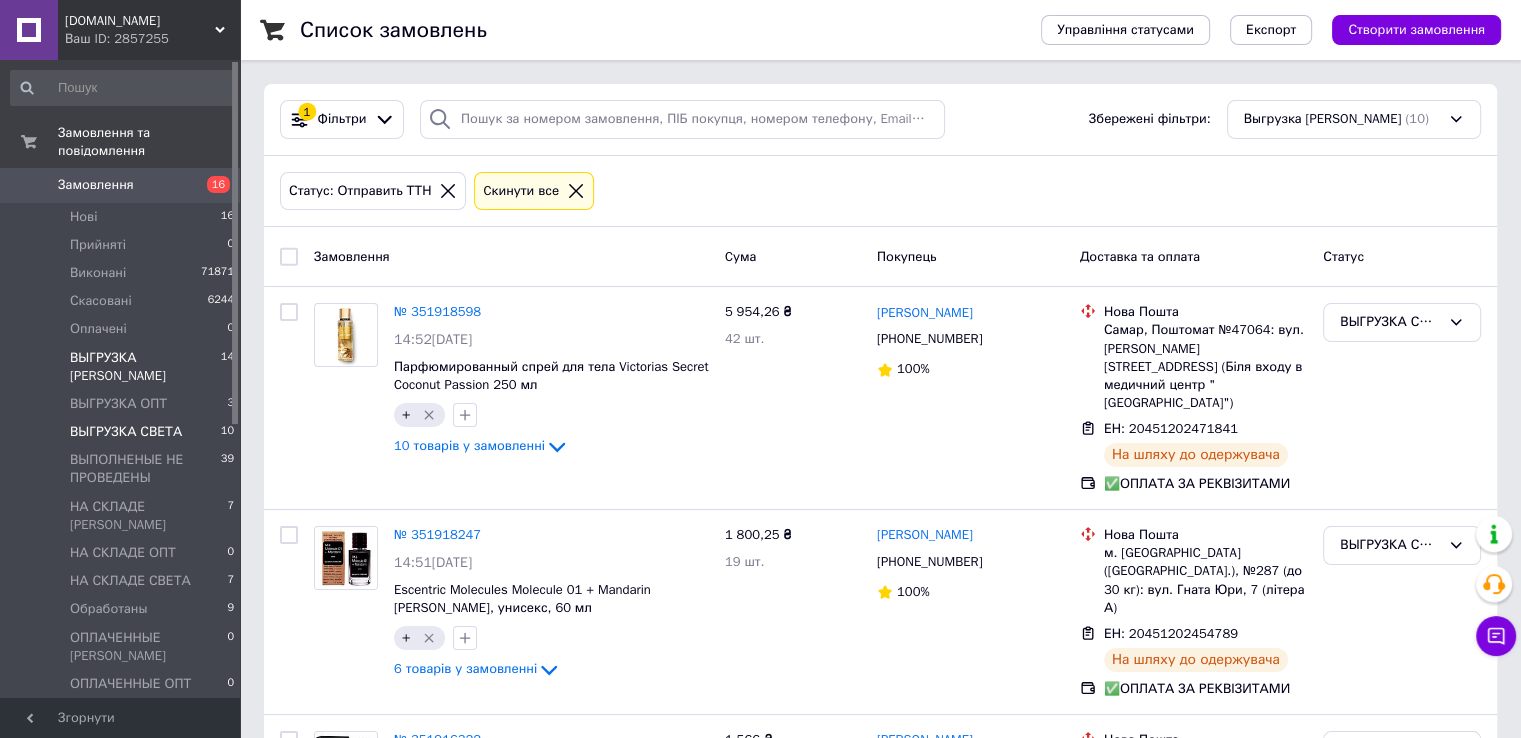 click on "ВЫГРУЗКА [PERSON_NAME]" at bounding box center (145, 367) 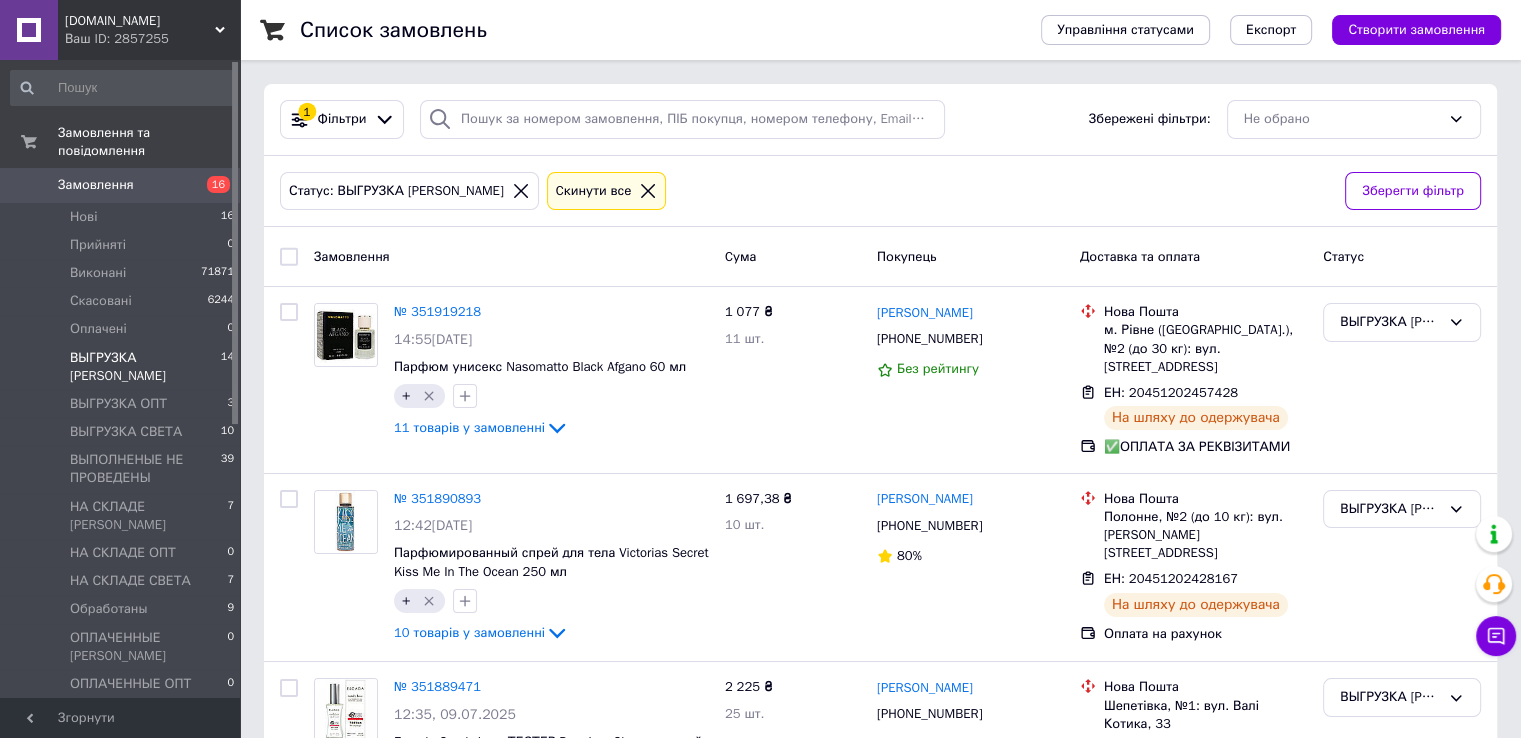 click at bounding box center (289, 257) 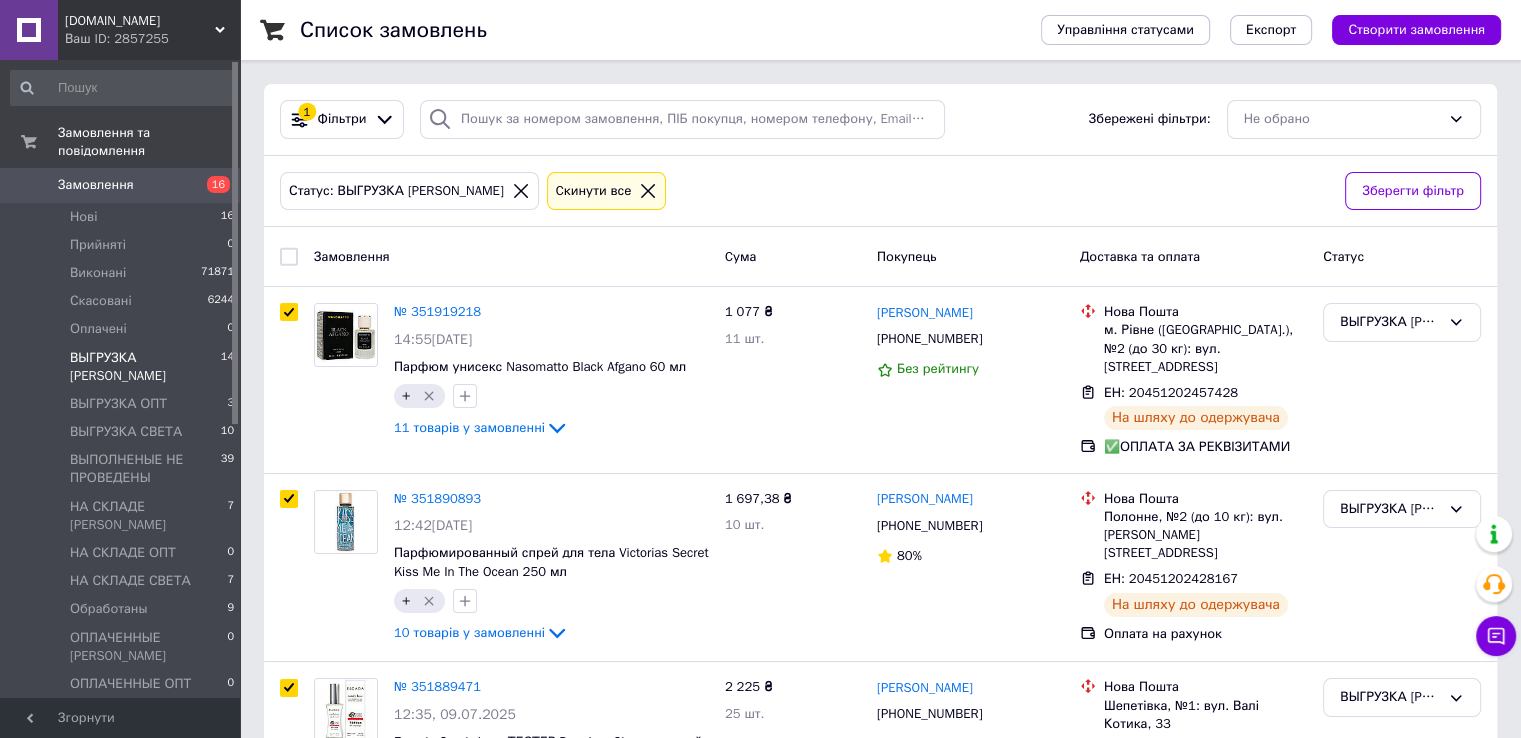 checkbox on "true" 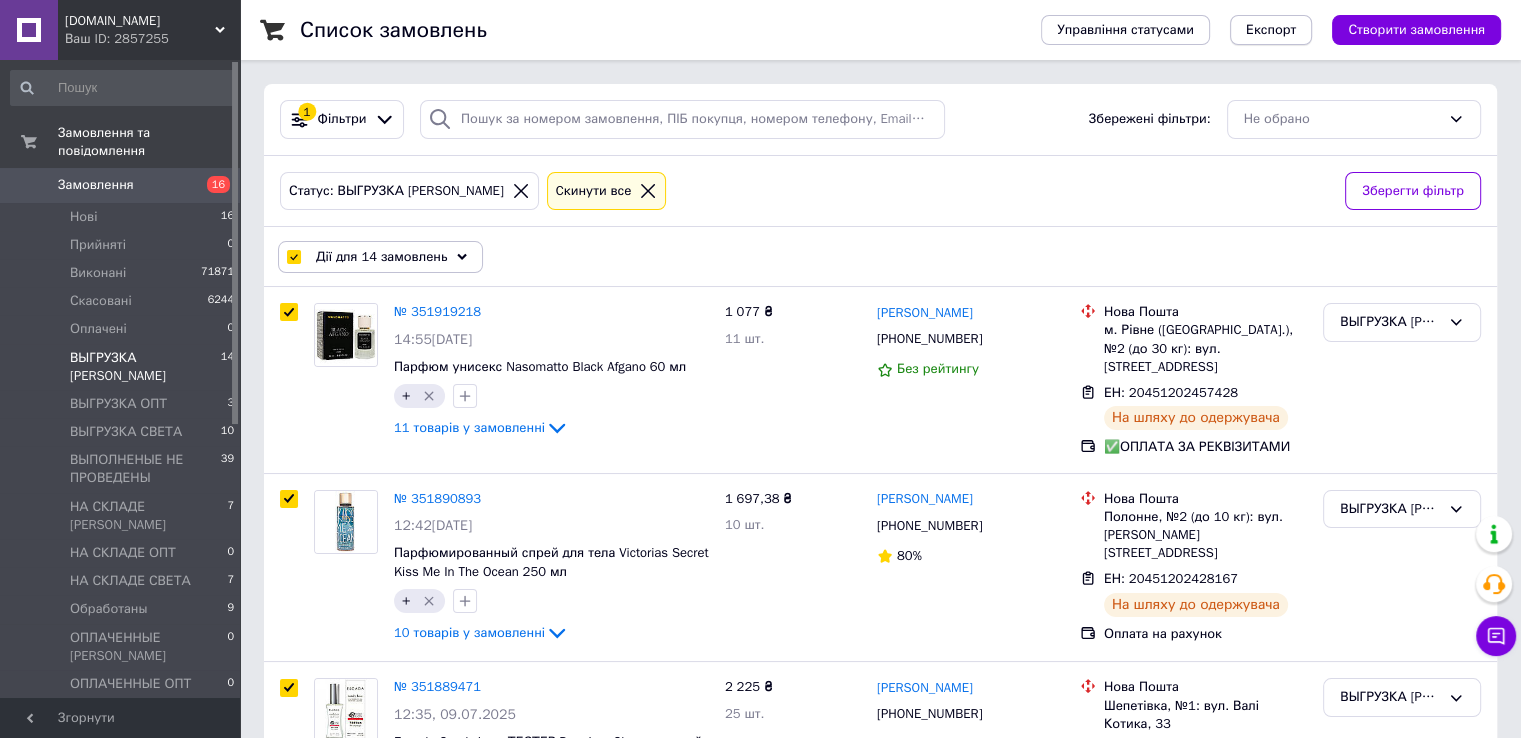 click on "Експорт" at bounding box center (1271, 30) 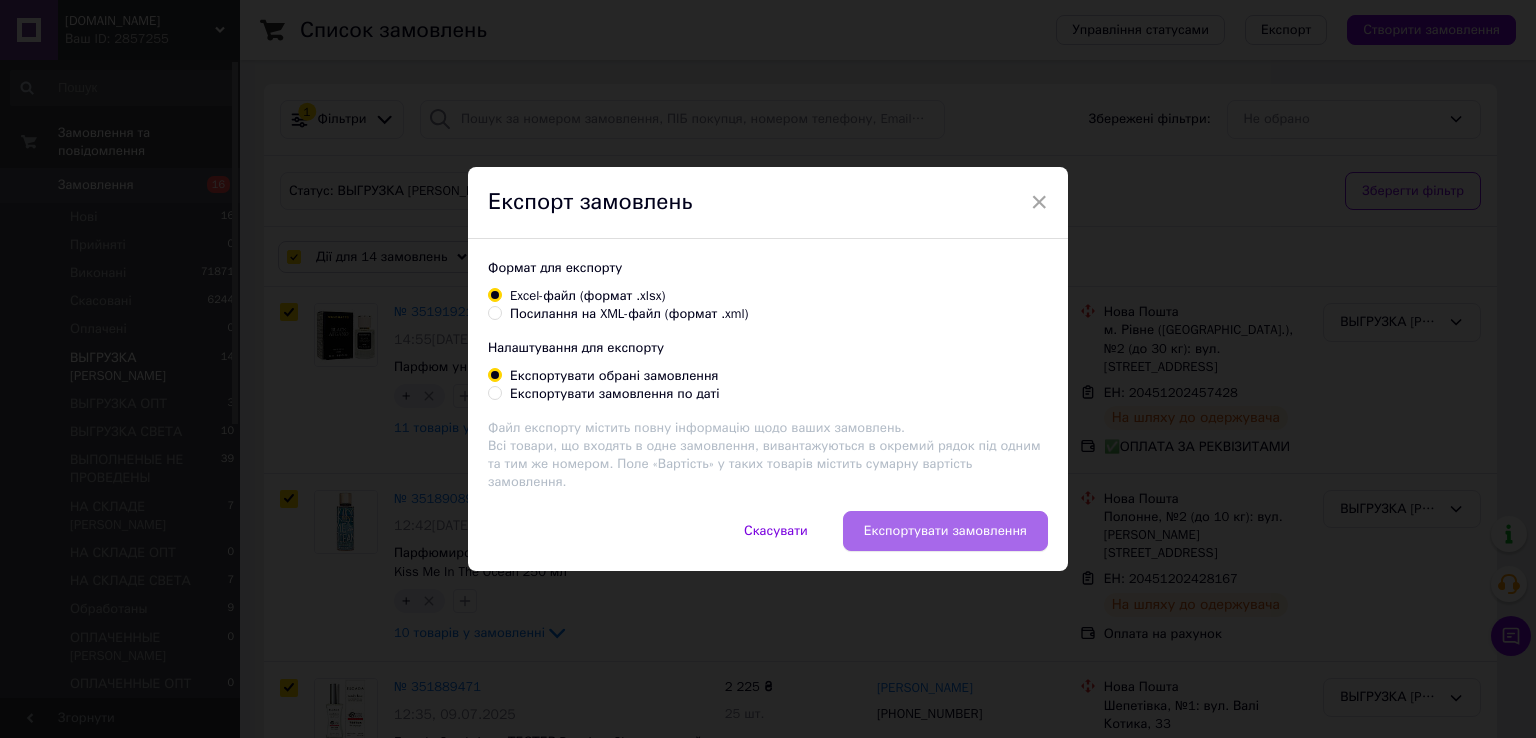 click on "Експортувати замовлення" at bounding box center [945, 531] 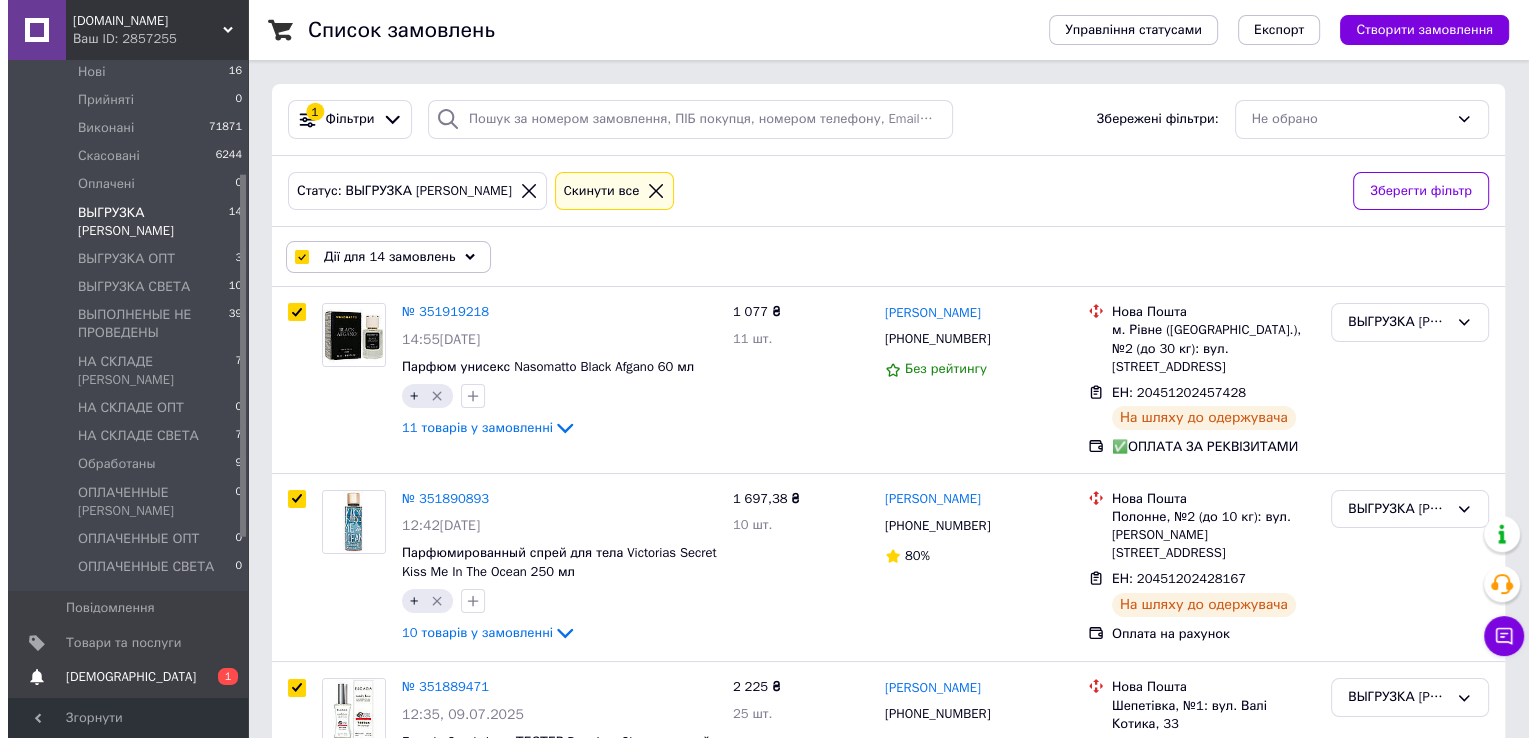 scroll, scrollTop: 200, scrollLeft: 0, axis: vertical 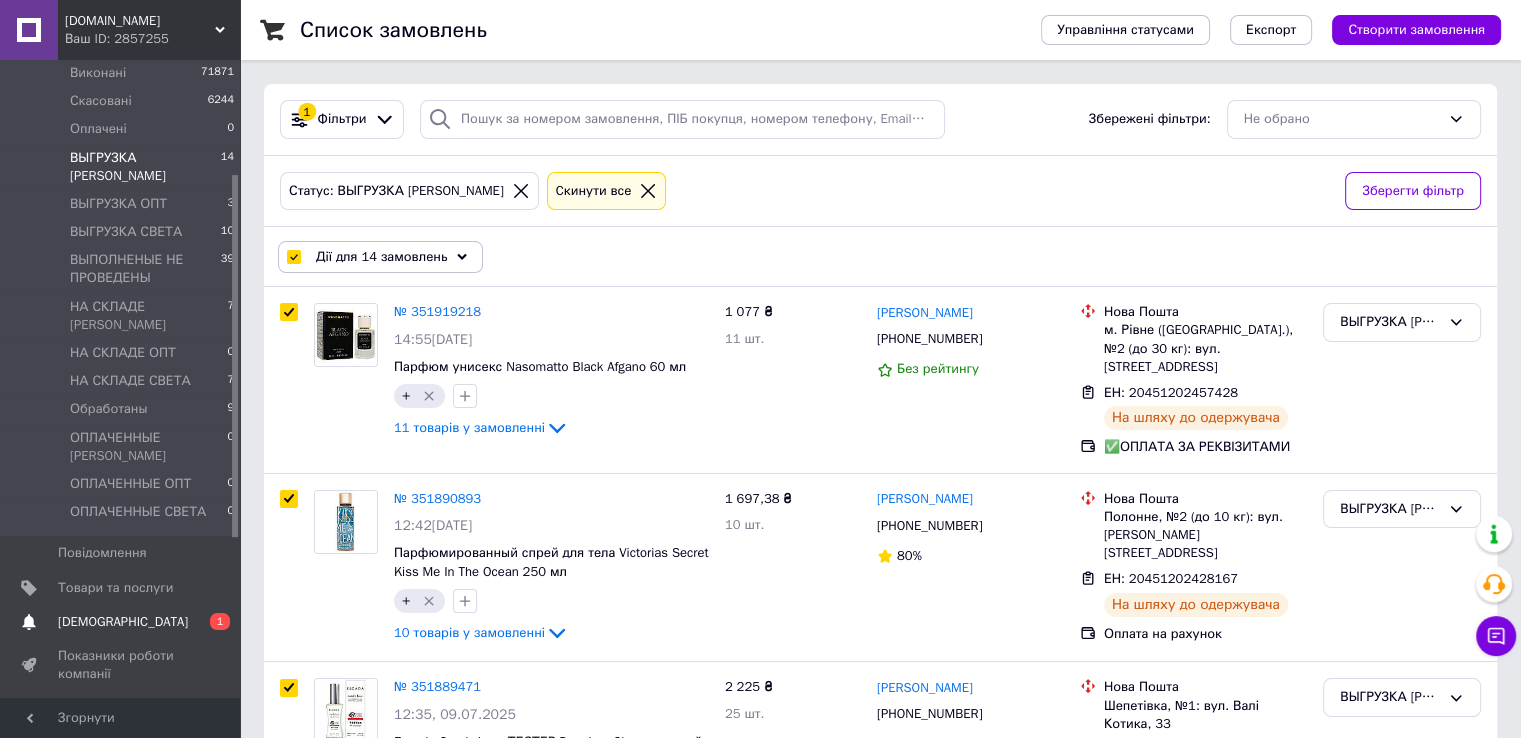 click on "[DEMOGRAPHIC_DATA]" at bounding box center (123, 622) 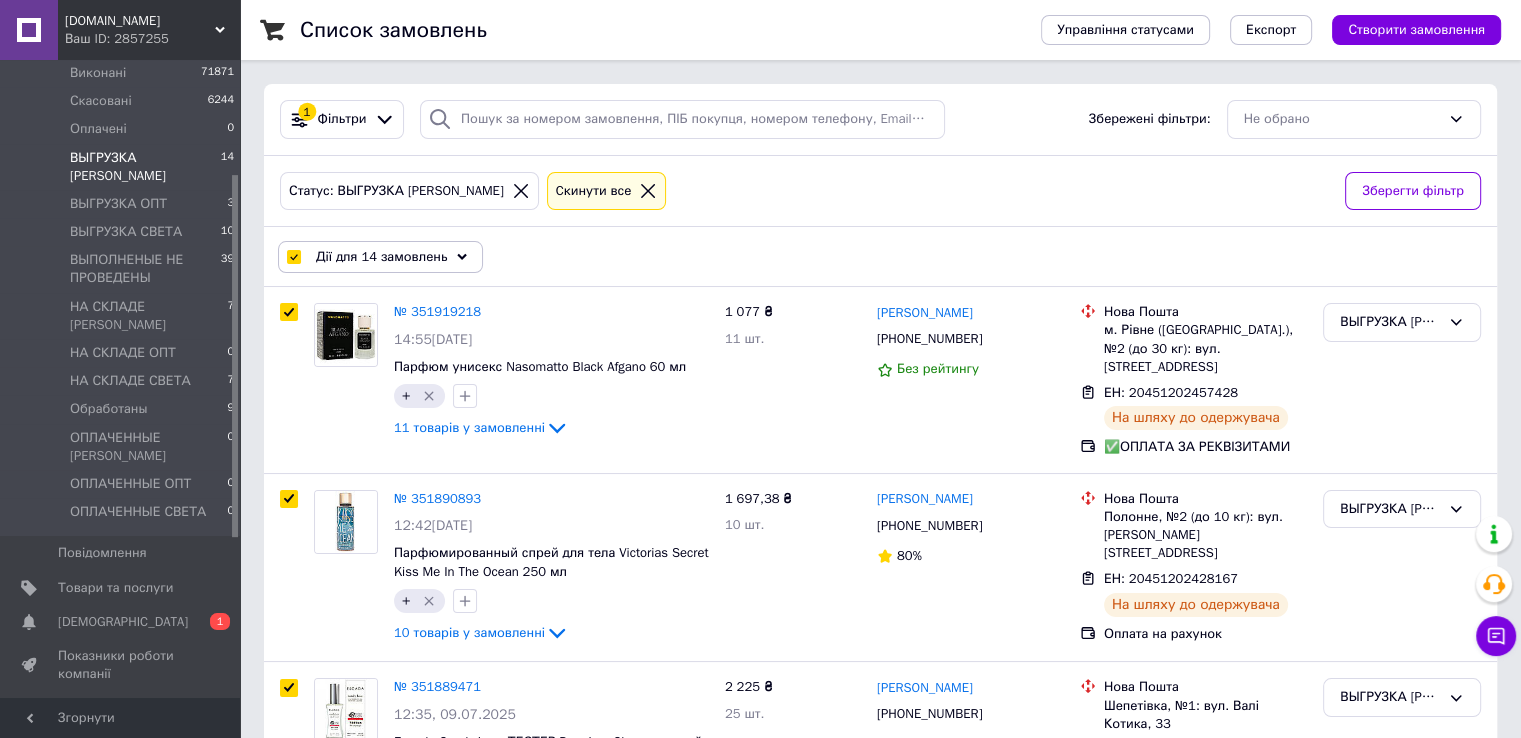 scroll, scrollTop: 0, scrollLeft: 0, axis: both 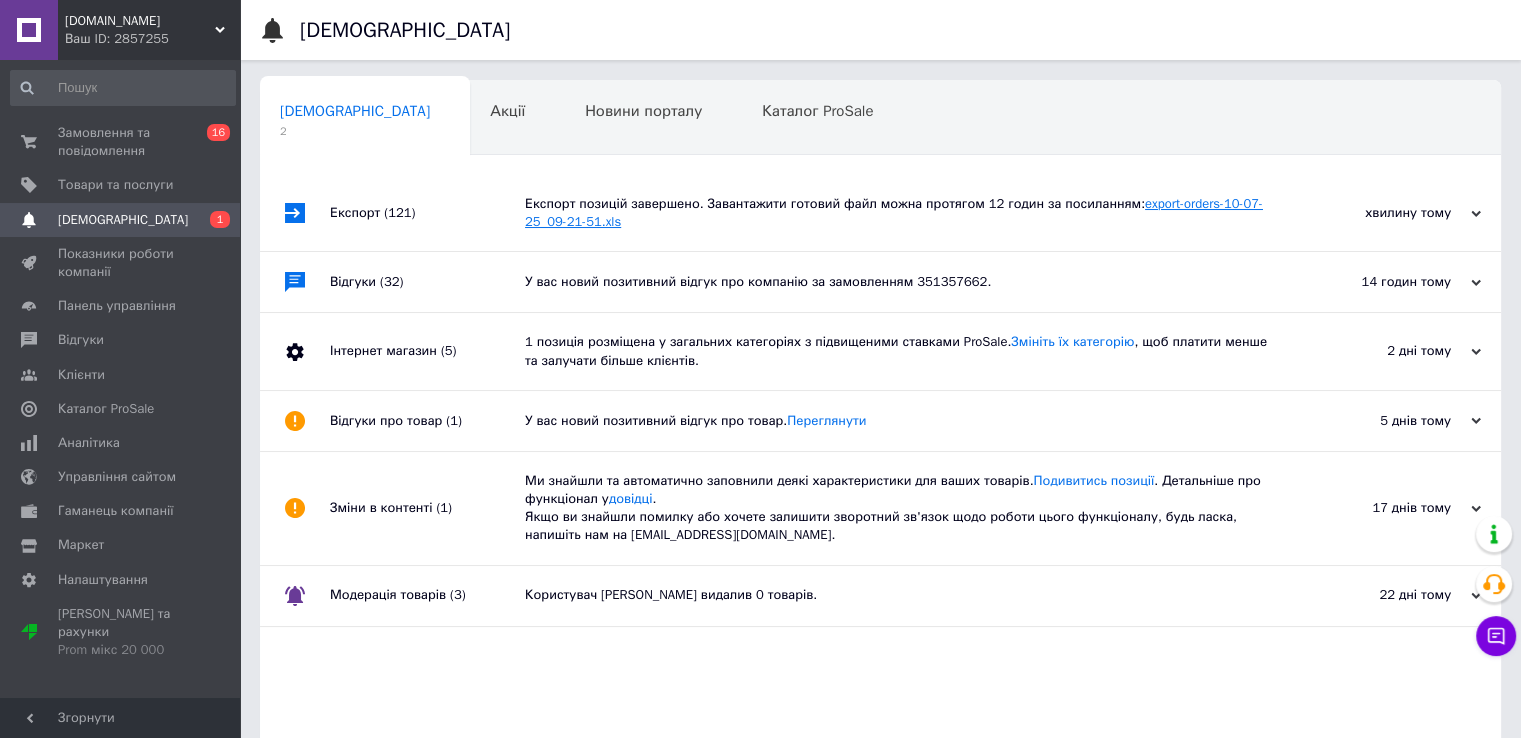 click on "export-orders-10-07-25_09-21-51.xls" at bounding box center (894, 212) 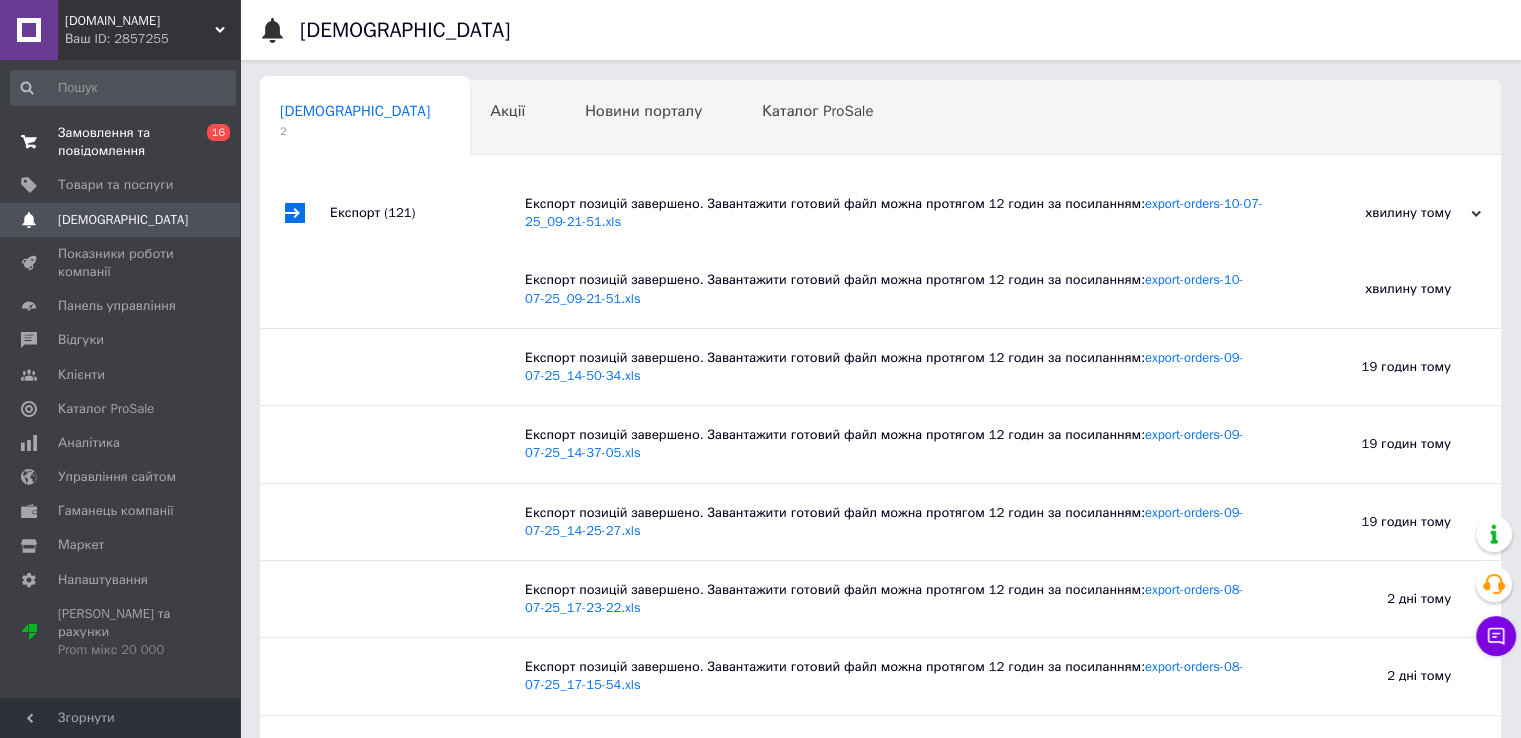 click on "Замовлення та повідомлення" at bounding box center (121, 142) 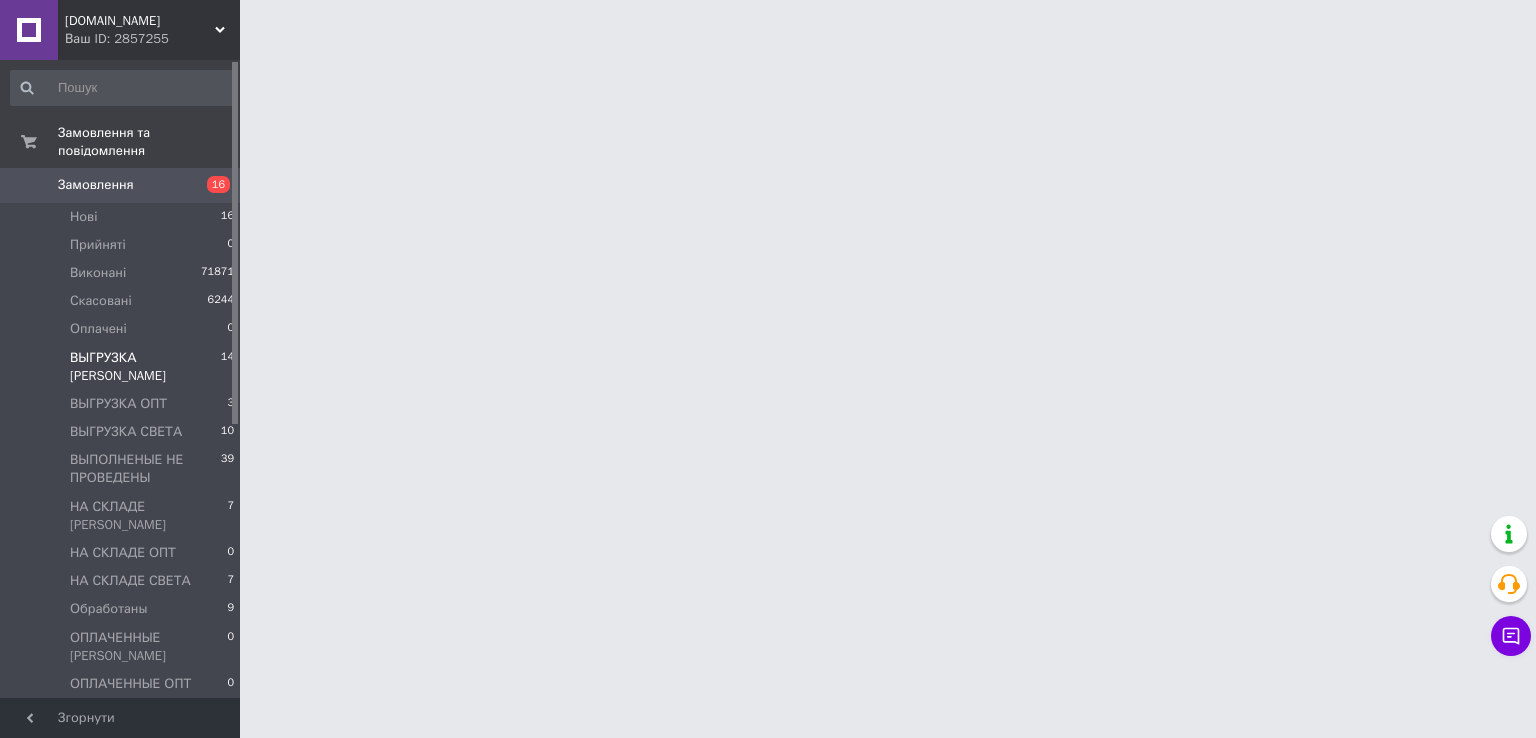 click on "ВЫГРУЗКА [PERSON_NAME]" at bounding box center [145, 367] 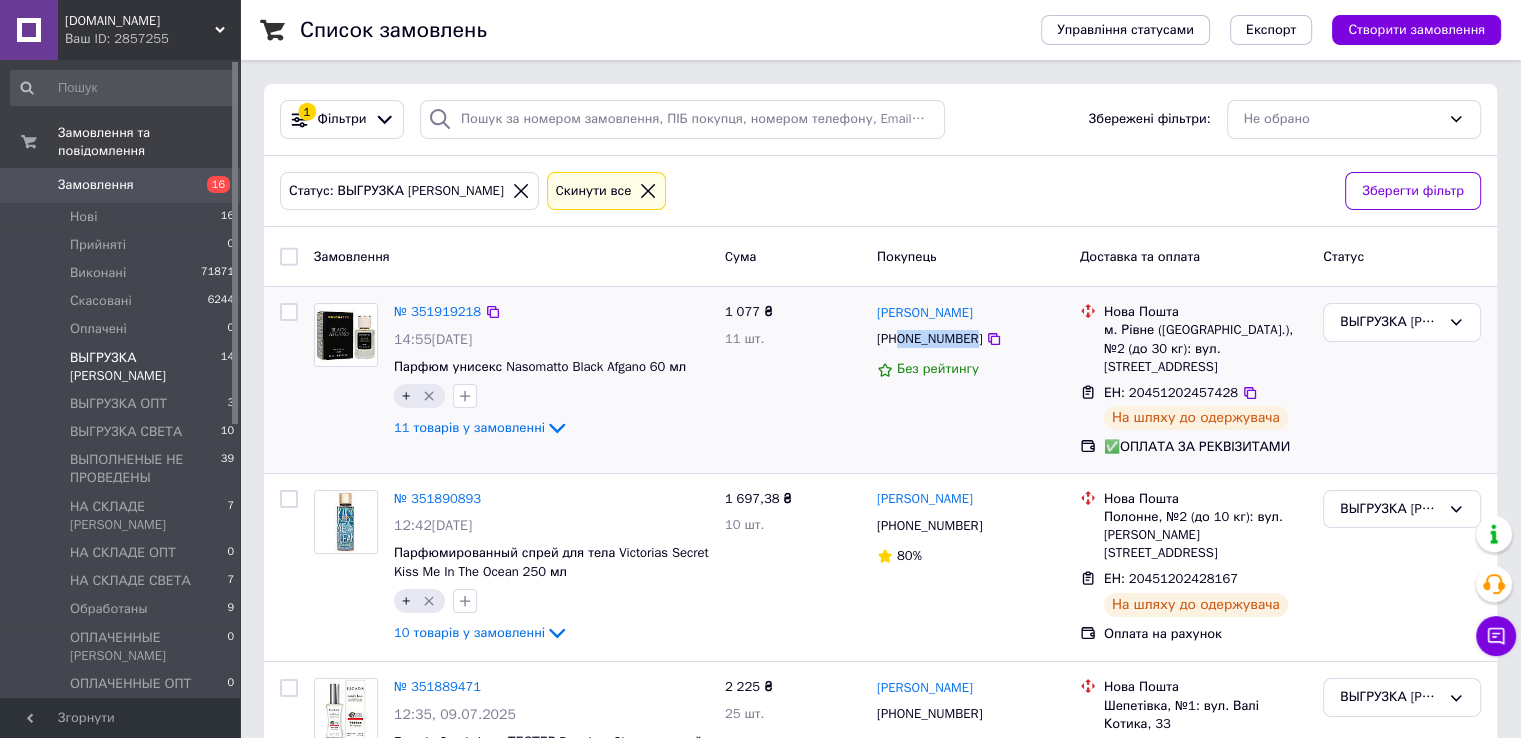 drag, startPoint x: 968, startPoint y: 349, endPoint x: 900, endPoint y: 349, distance: 68 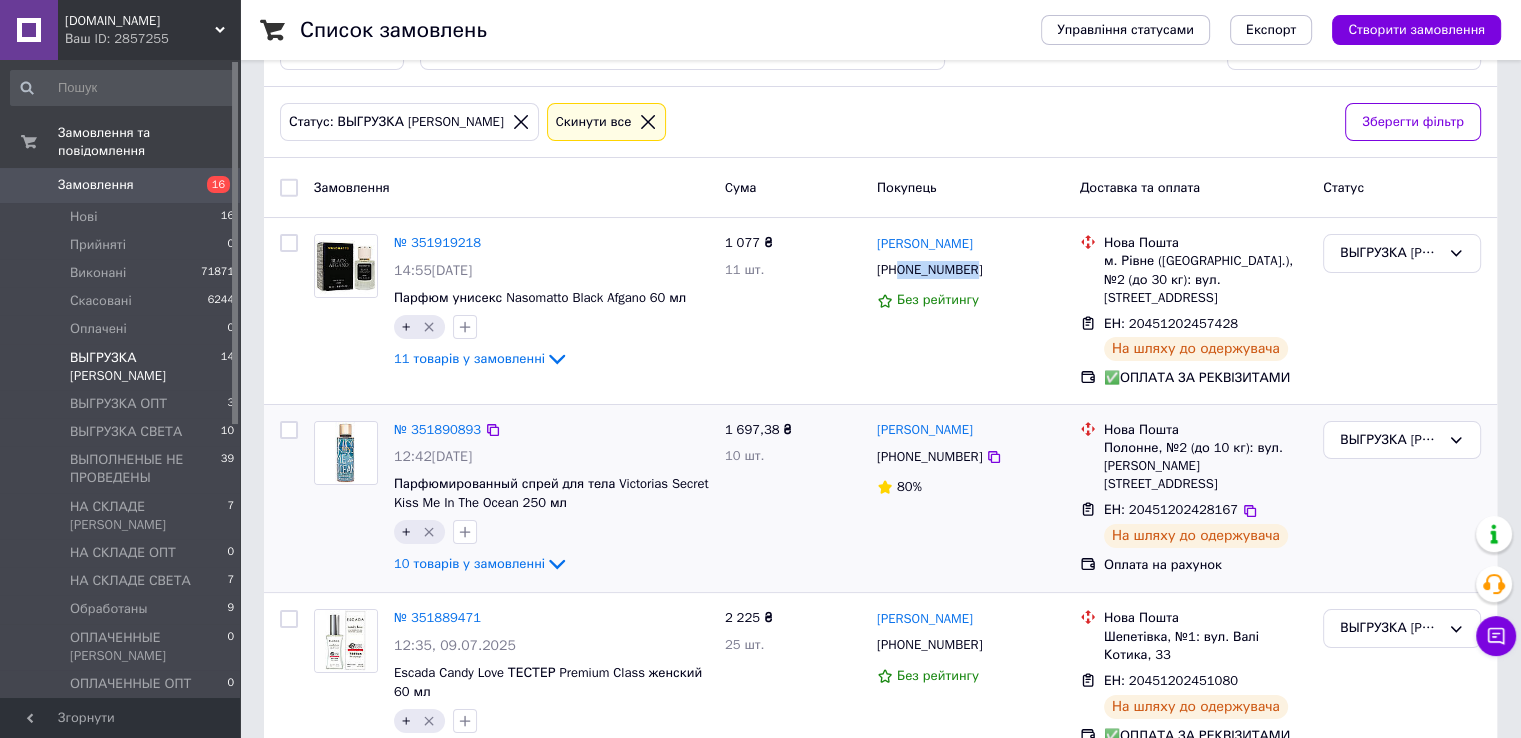 scroll, scrollTop: 200, scrollLeft: 0, axis: vertical 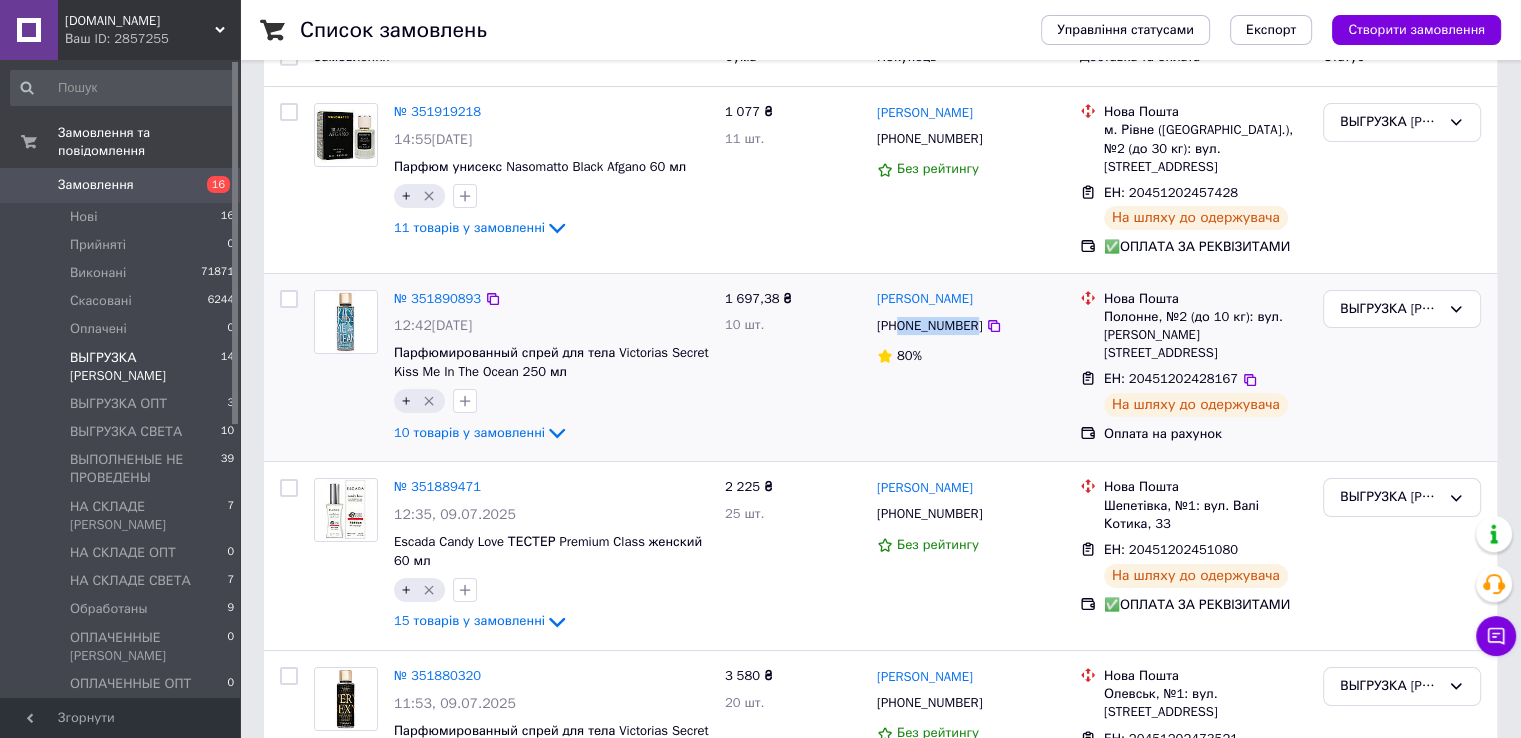 drag, startPoint x: 970, startPoint y: 305, endPoint x: 900, endPoint y: 305, distance: 70 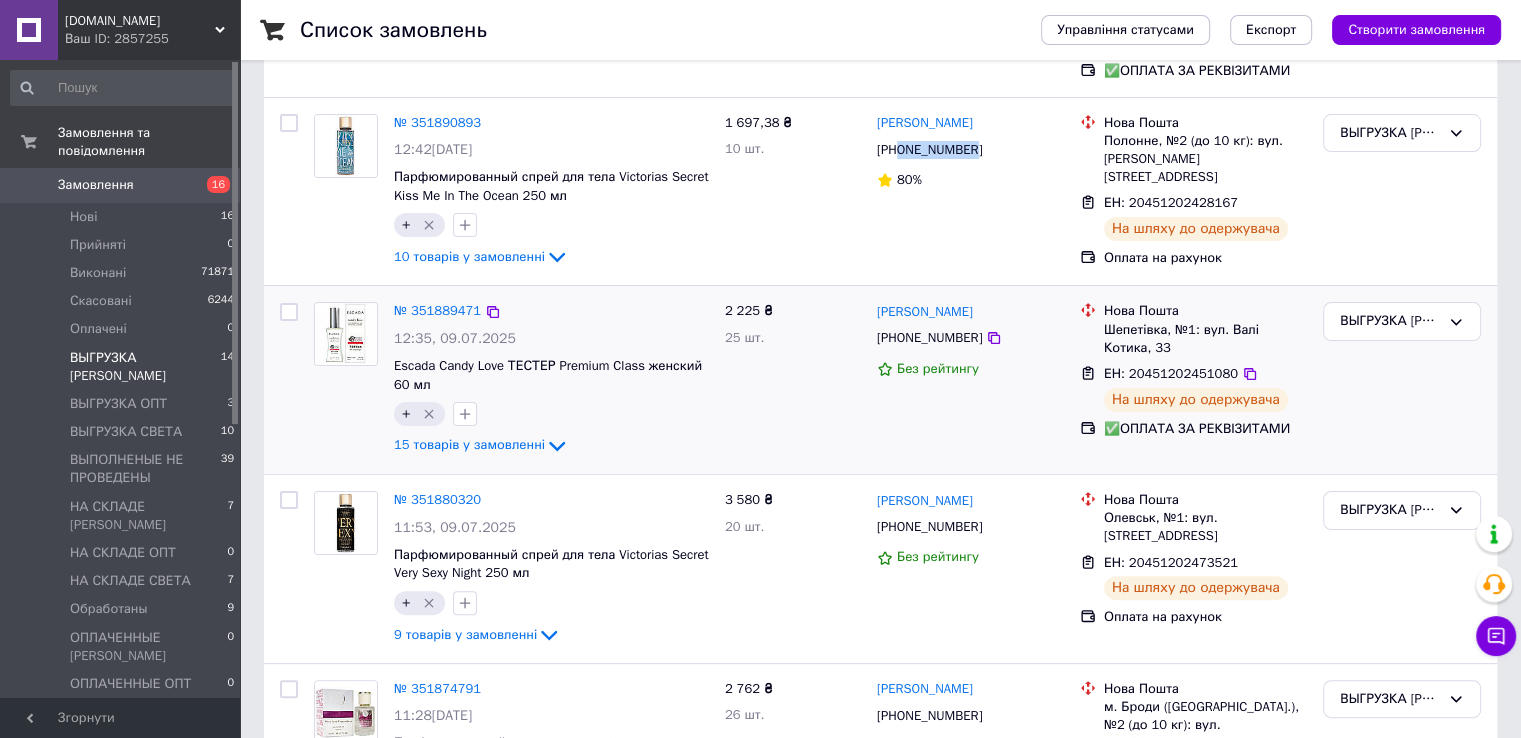 scroll, scrollTop: 400, scrollLeft: 0, axis: vertical 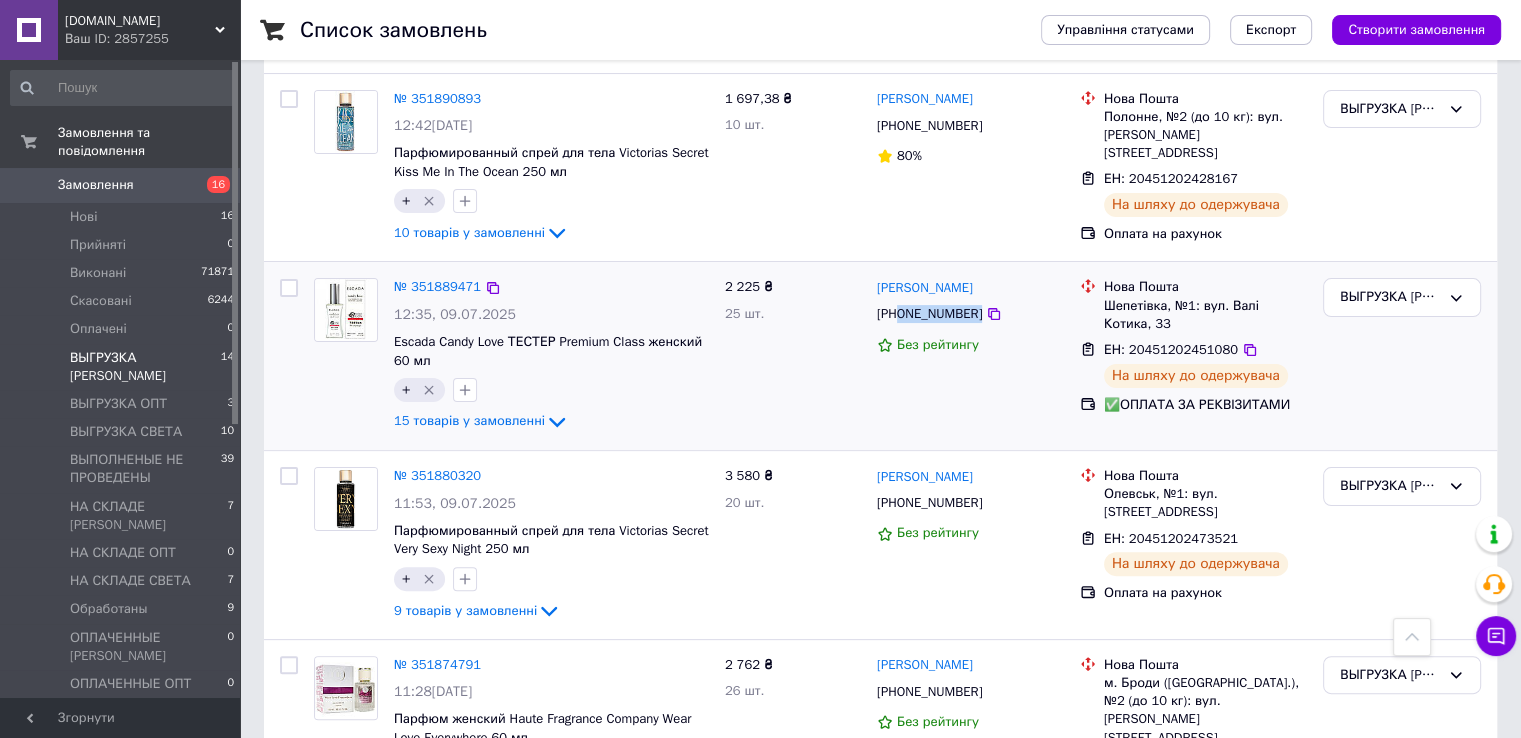 drag, startPoint x: 970, startPoint y: 299, endPoint x: 903, endPoint y: 297, distance: 67.02985 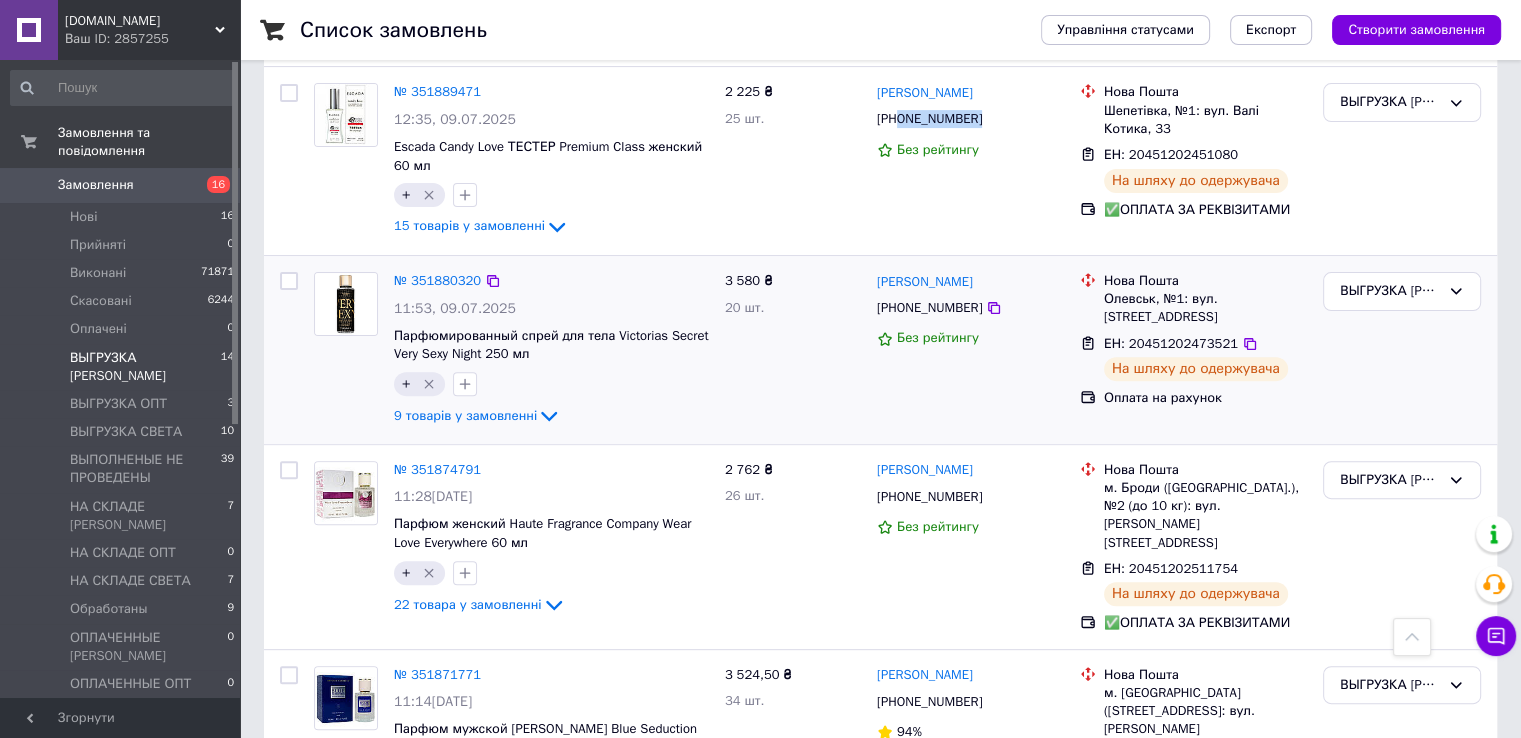 scroll, scrollTop: 600, scrollLeft: 0, axis: vertical 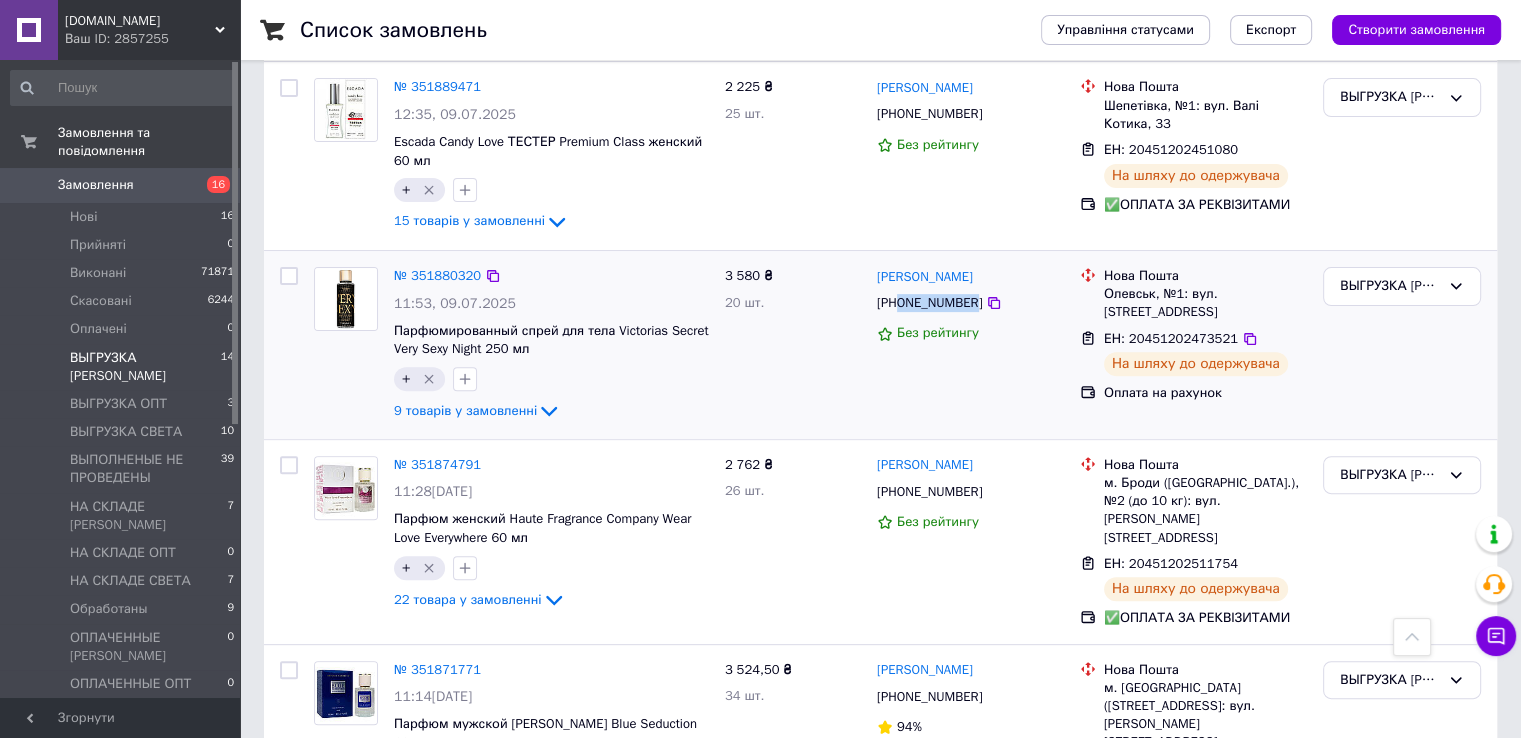 drag, startPoint x: 967, startPoint y: 283, endPoint x: 903, endPoint y: 281, distance: 64.03124 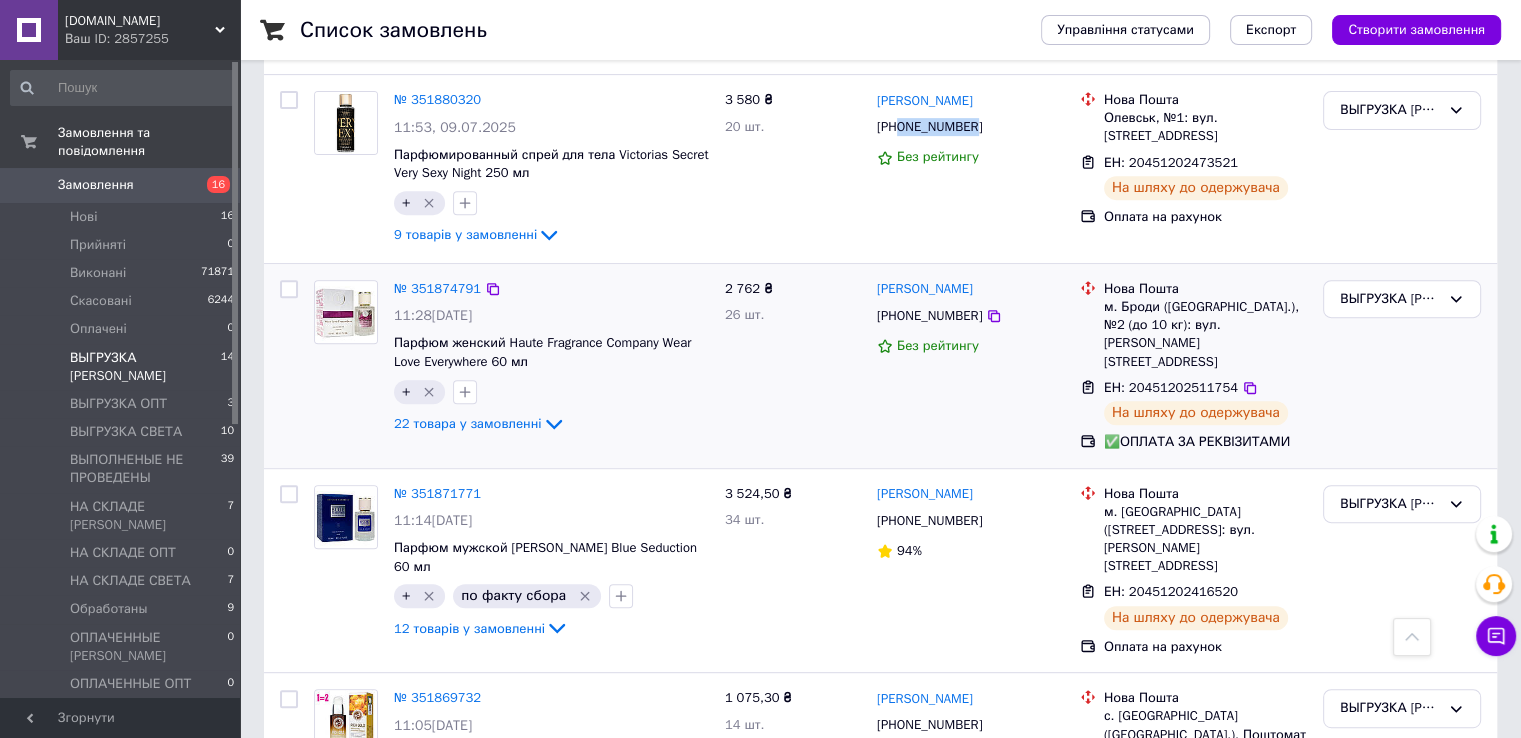 scroll, scrollTop: 800, scrollLeft: 0, axis: vertical 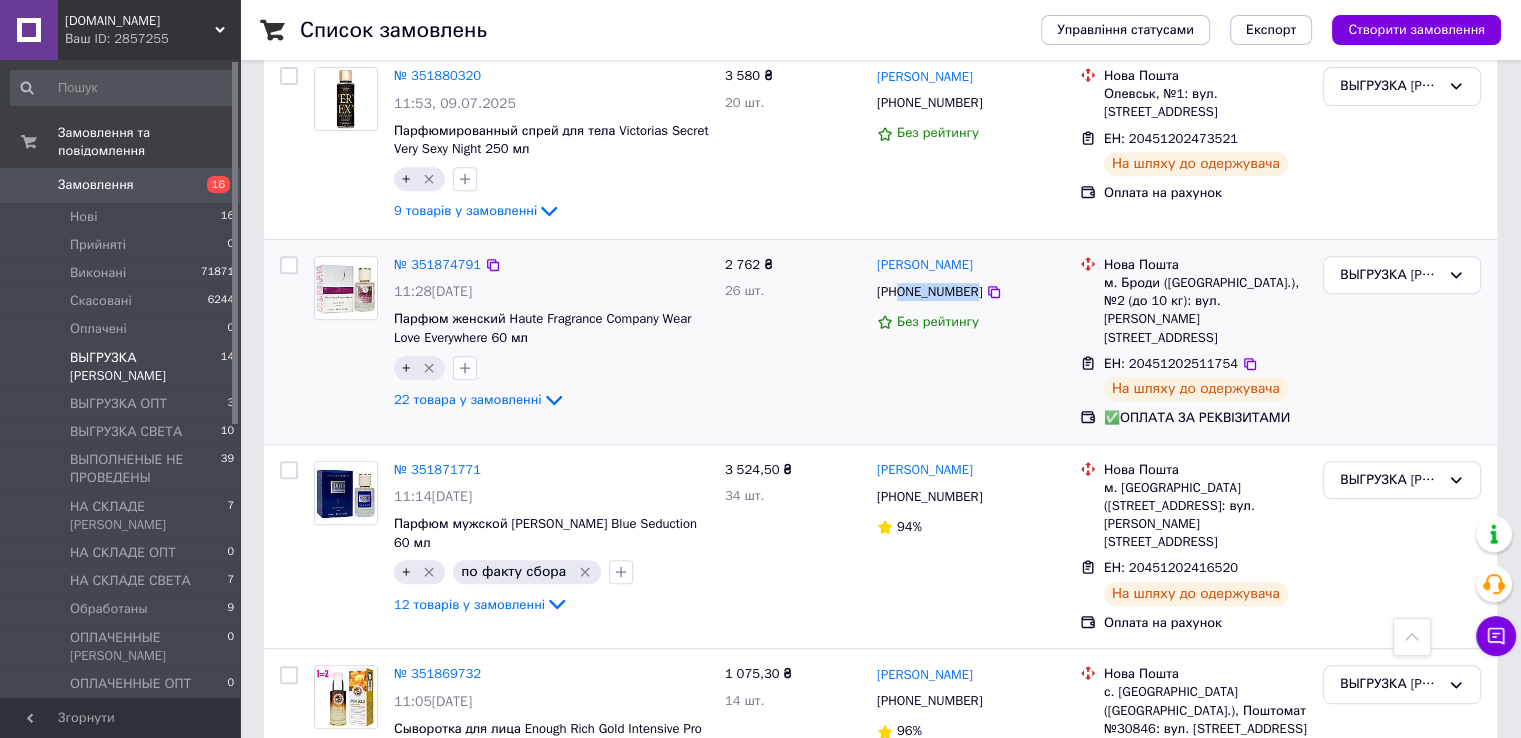 drag, startPoint x: 968, startPoint y: 277, endPoint x: 903, endPoint y: 277, distance: 65 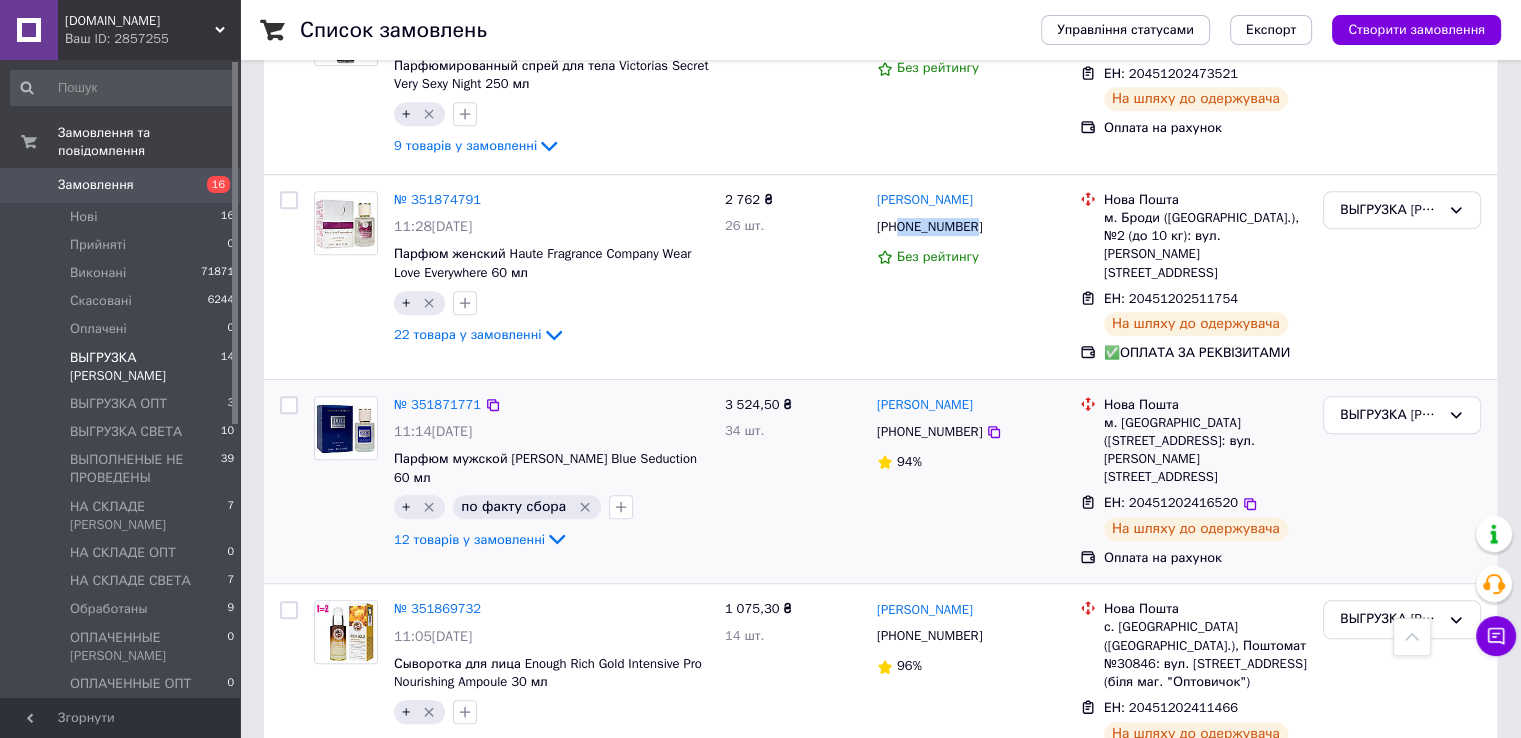 scroll, scrollTop: 900, scrollLeft: 0, axis: vertical 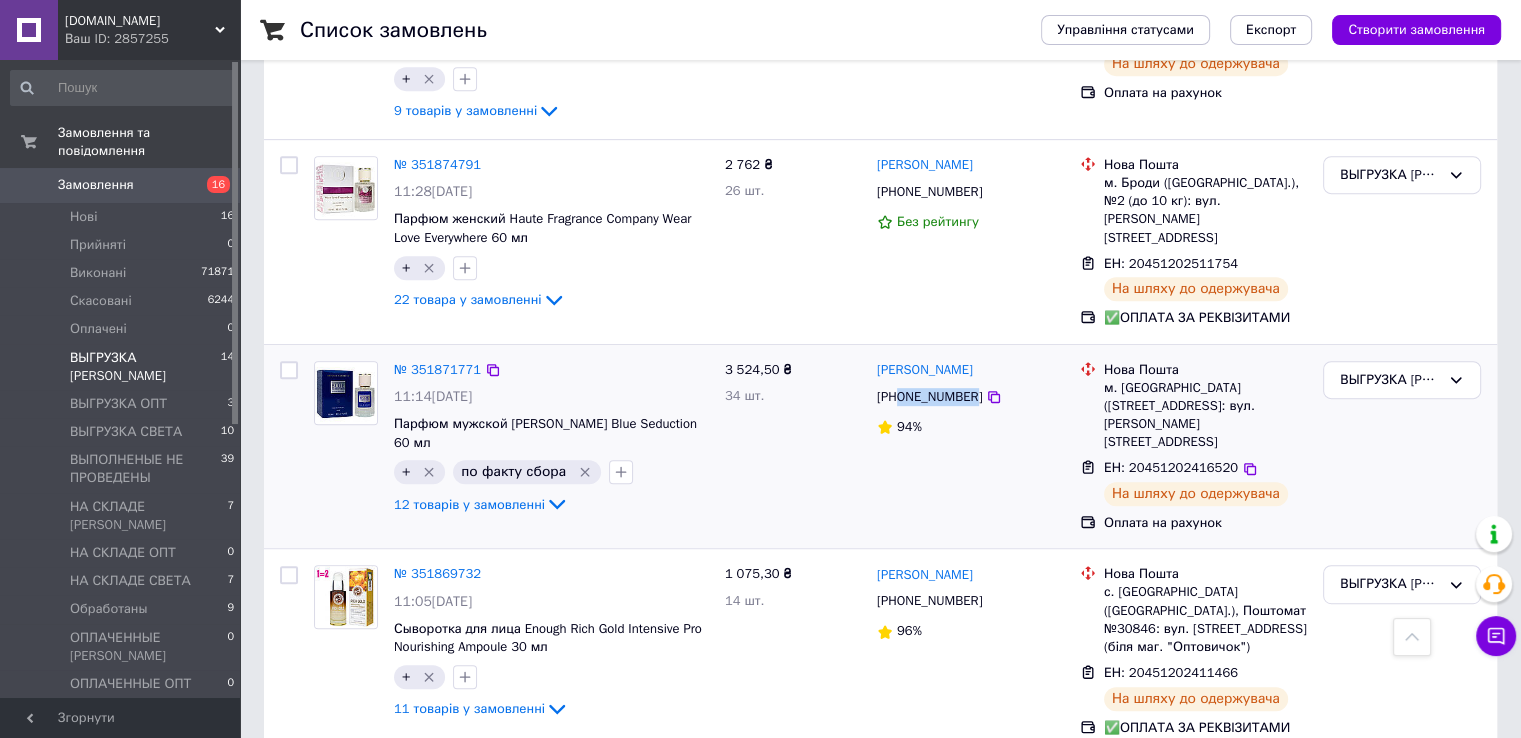 drag, startPoint x: 966, startPoint y: 365, endPoint x: 897, endPoint y: 365, distance: 69 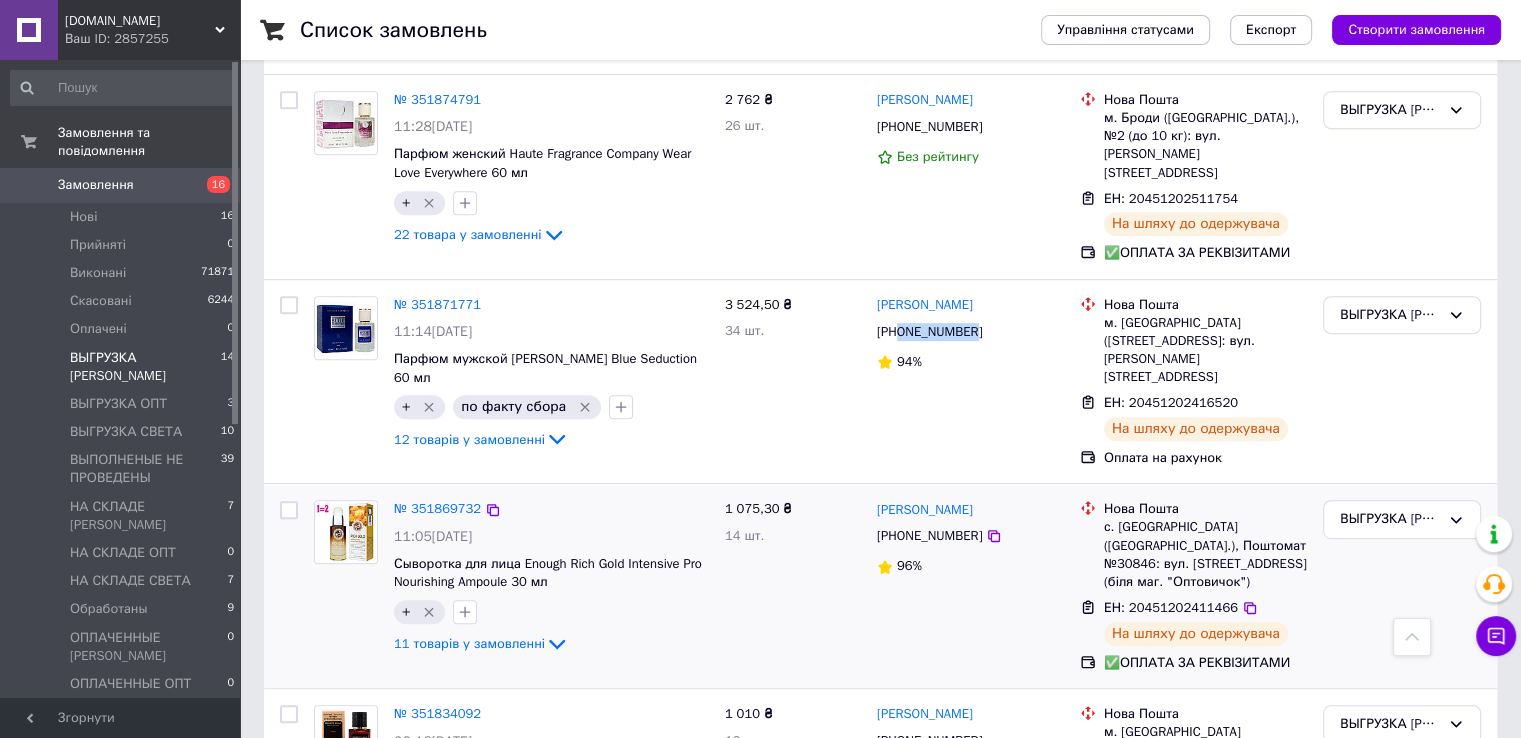 scroll, scrollTop: 1100, scrollLeft: 0, axis: vertical 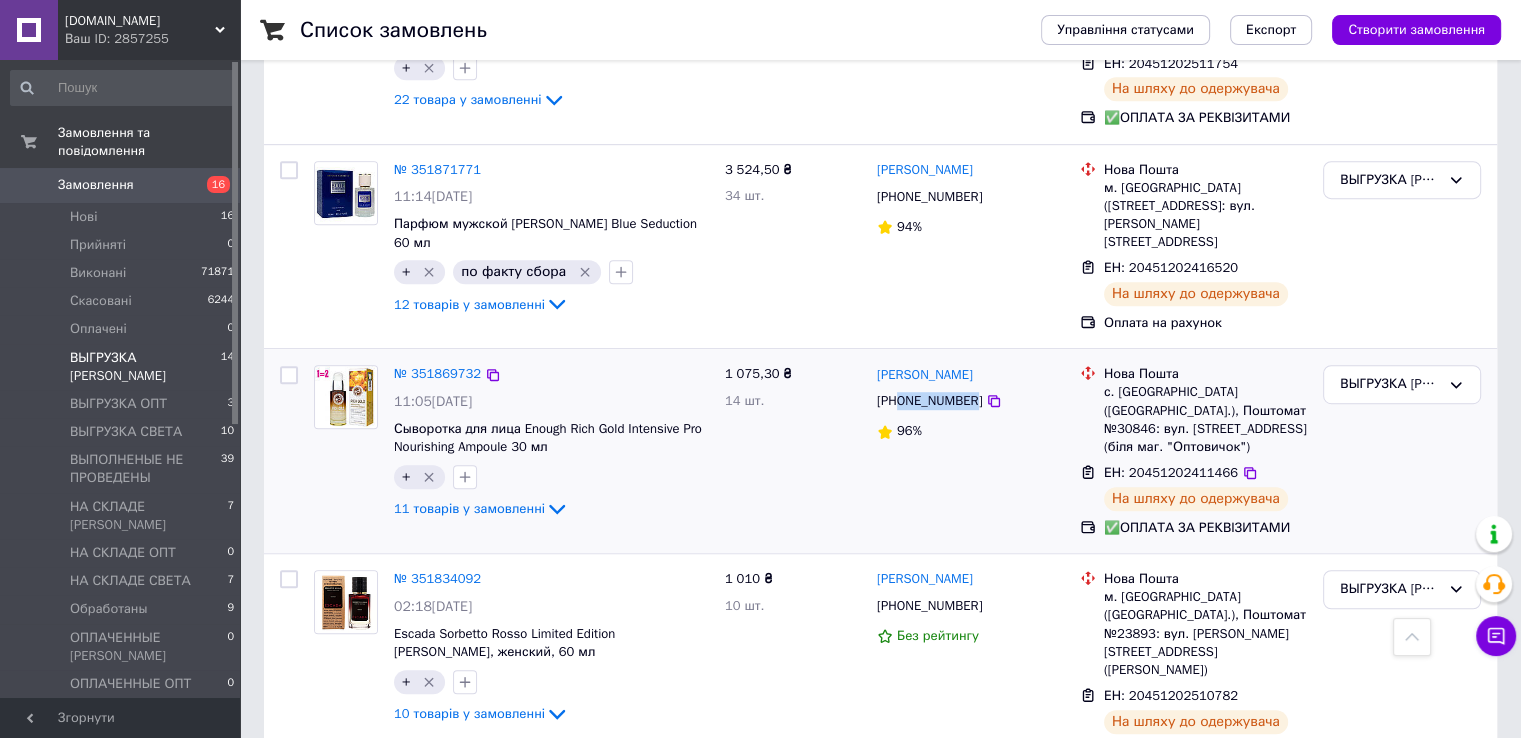 drag, startPoint x: 968, startPoint y: 354, endPoint x: 896, endPoint y: 352, distance: 72.02777 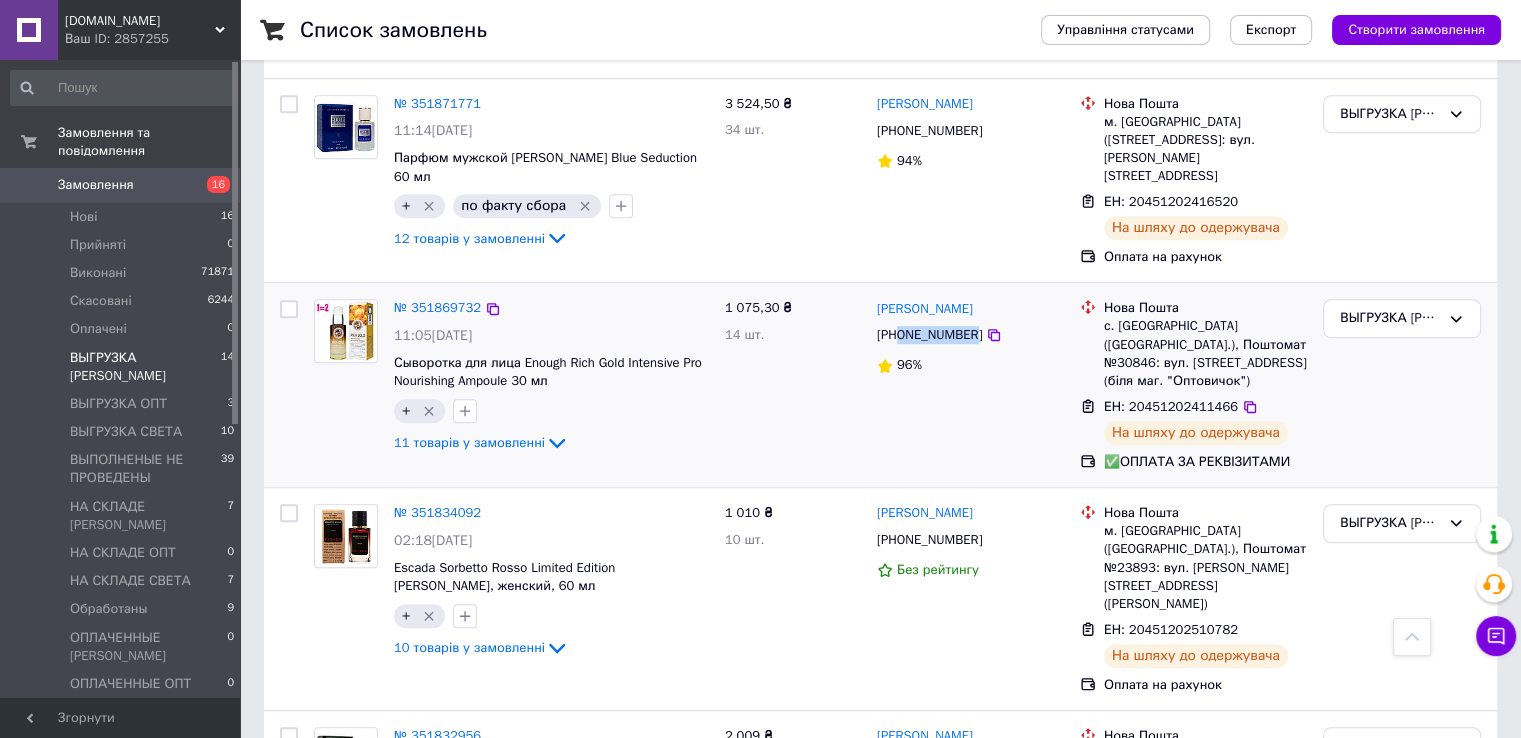 scroll, scrollTop: 1200, scrollLeft: 0, axis: vertical 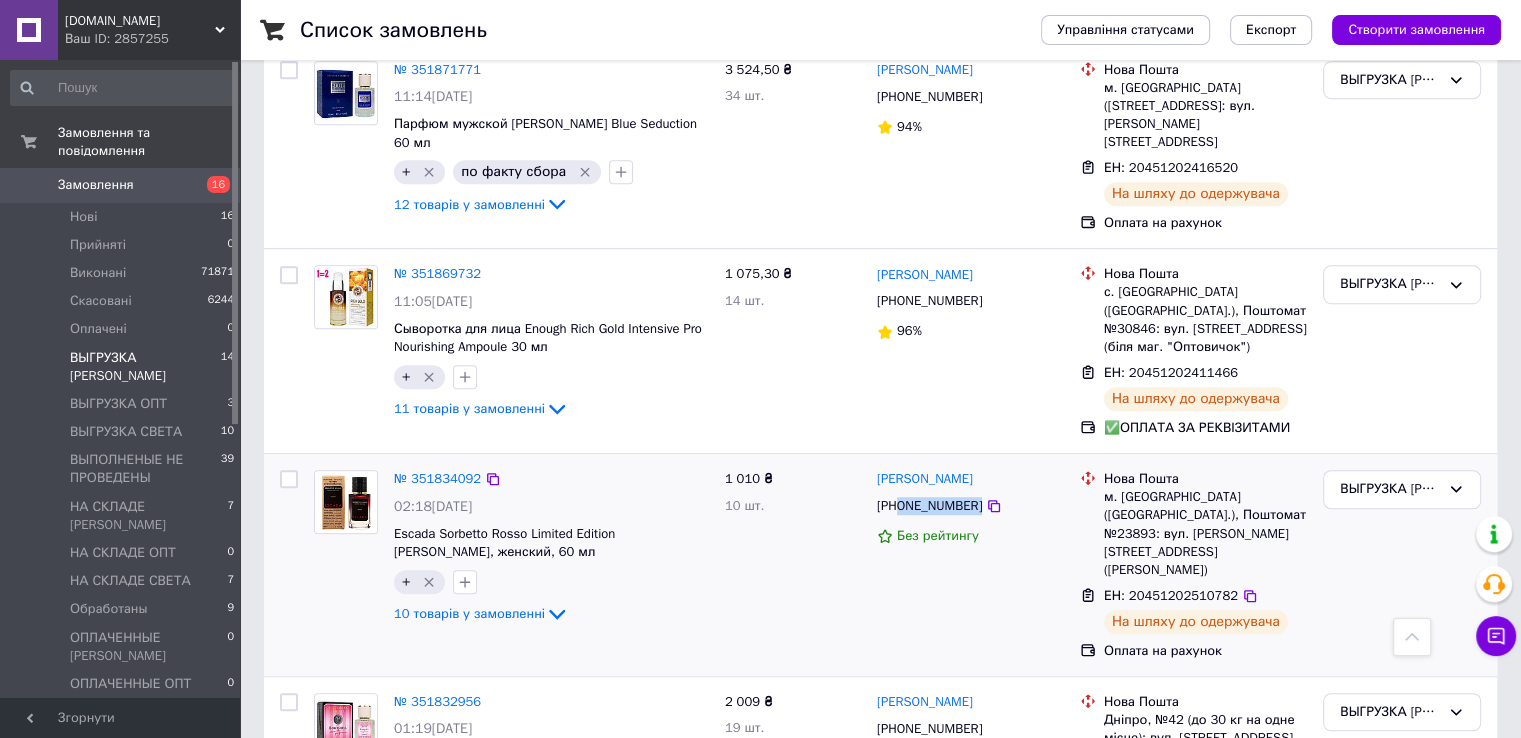 drag, startPoint x: 969, startPoint y: 454, endPoint x: 901, endPoint y: 457, distance: 68.06615 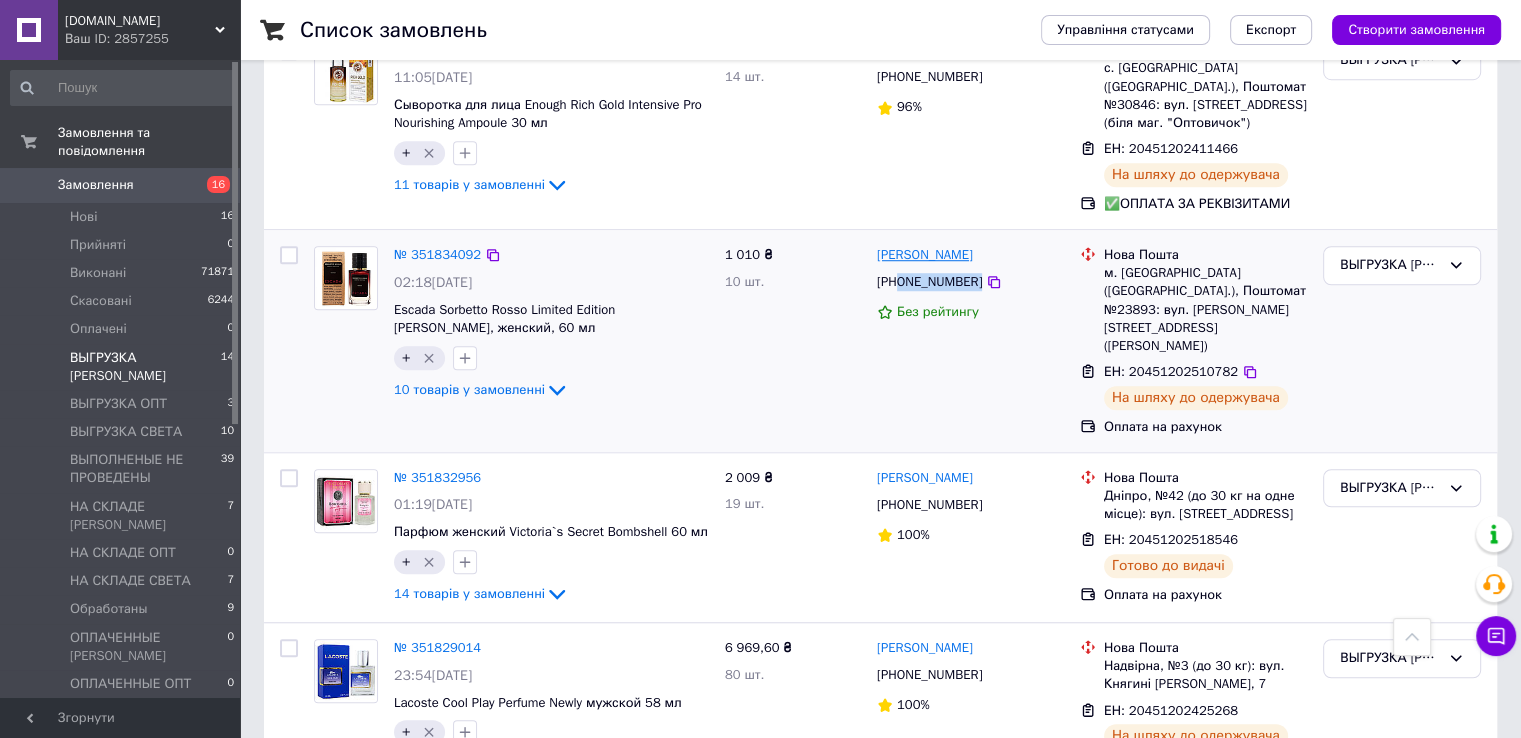 scroll, scrollTop: 1500, scrollLeft: 0, axis: vertical 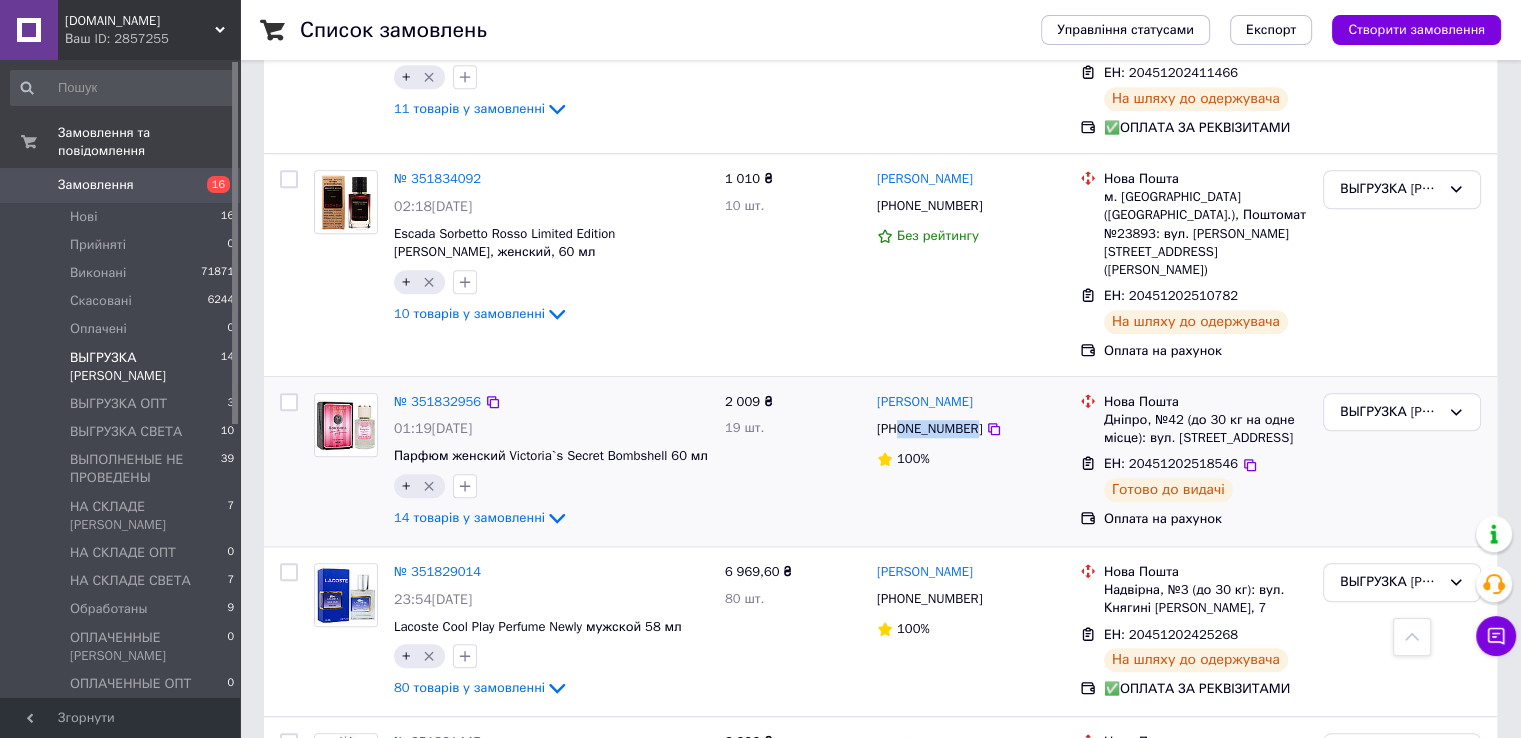 drag, startPoint x: 968, startPoint y: 363, endPoint x: 901, endPoint y: 358, distance: 67.18631 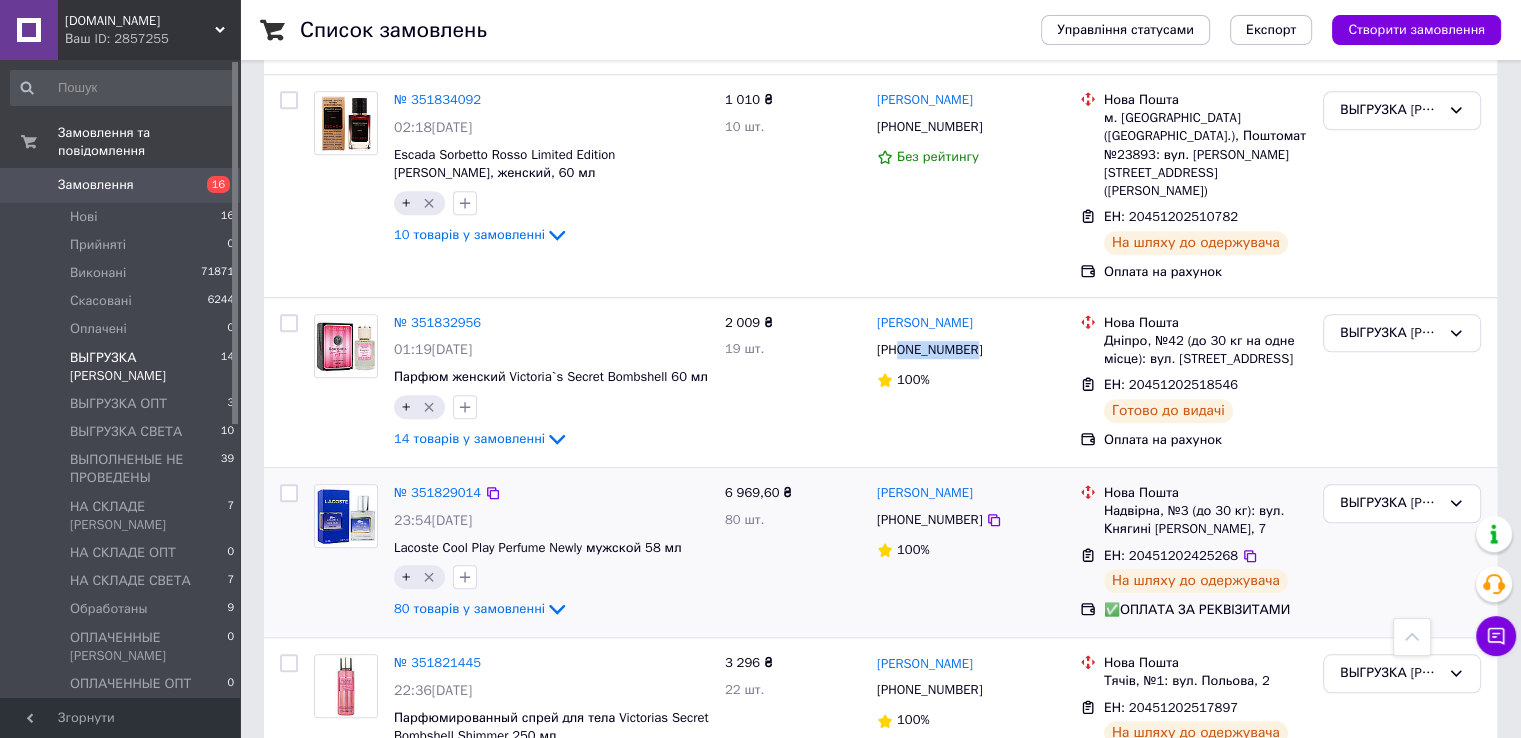 scroll, scrollTop: 1700, scrollLeft: 0, axis: vertical 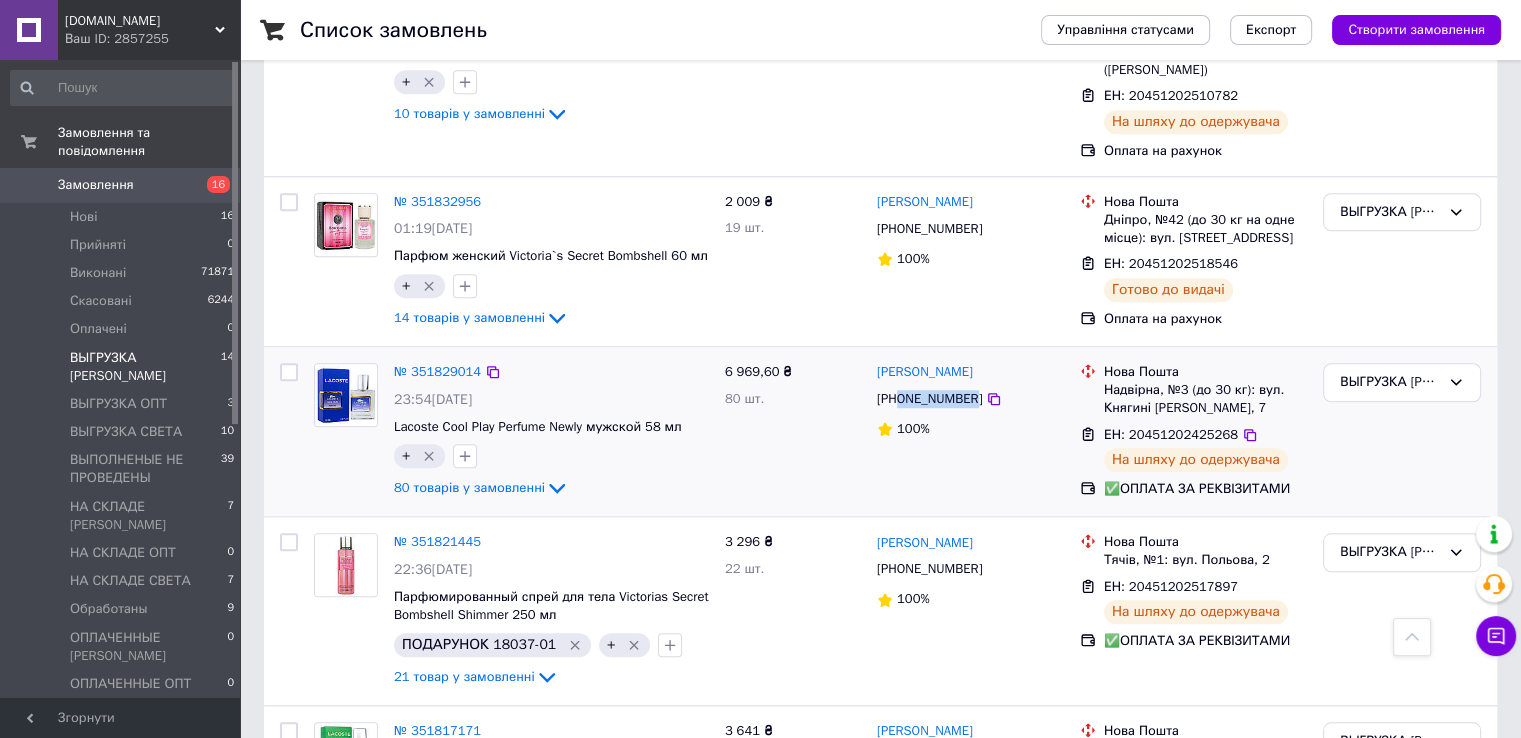 drag, startPoint x: 967, startPoint y: 330, endPoint x: 900, endPoint y: 329, distance: 67.00746 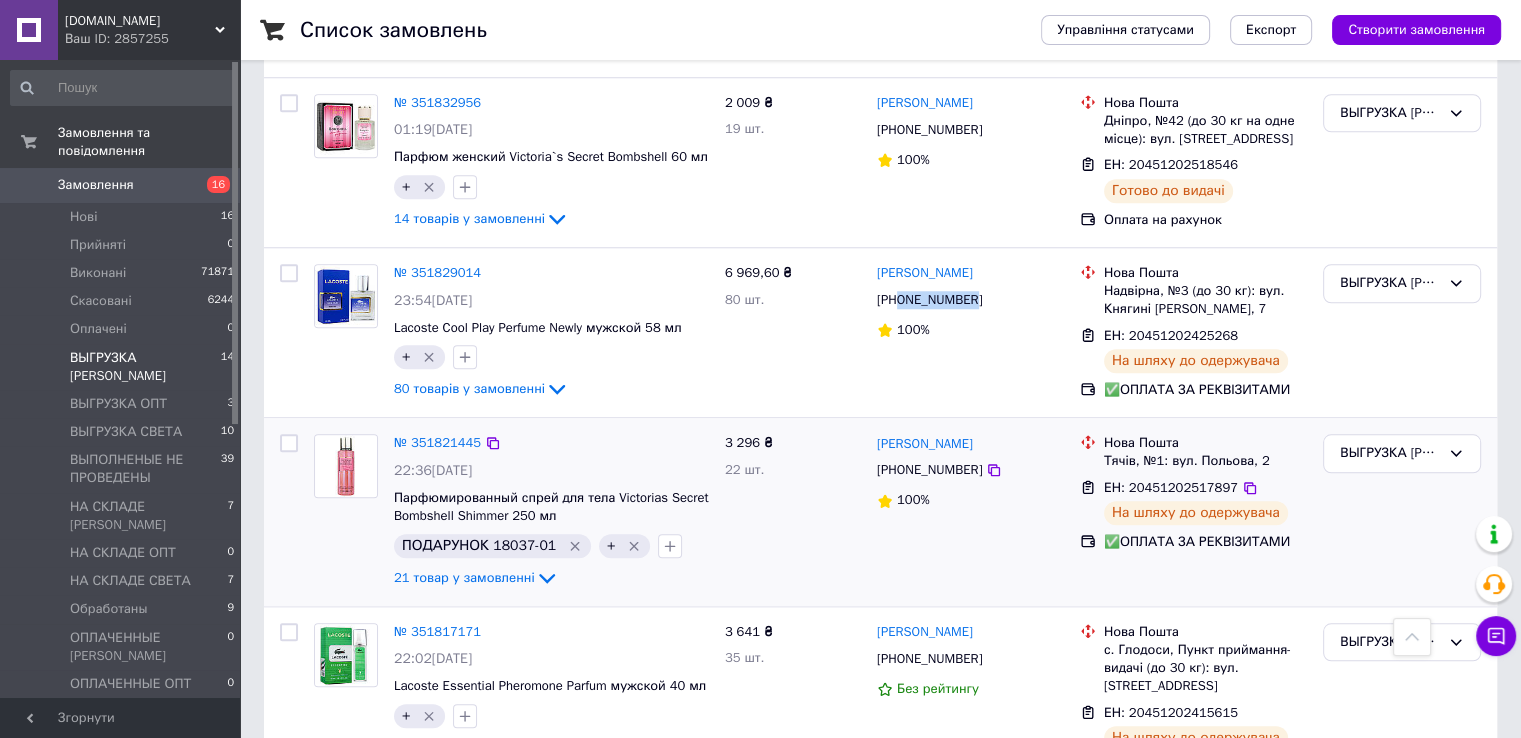 scroll, scrollTop: 1800, scrollLeft: 0, axis: vertical 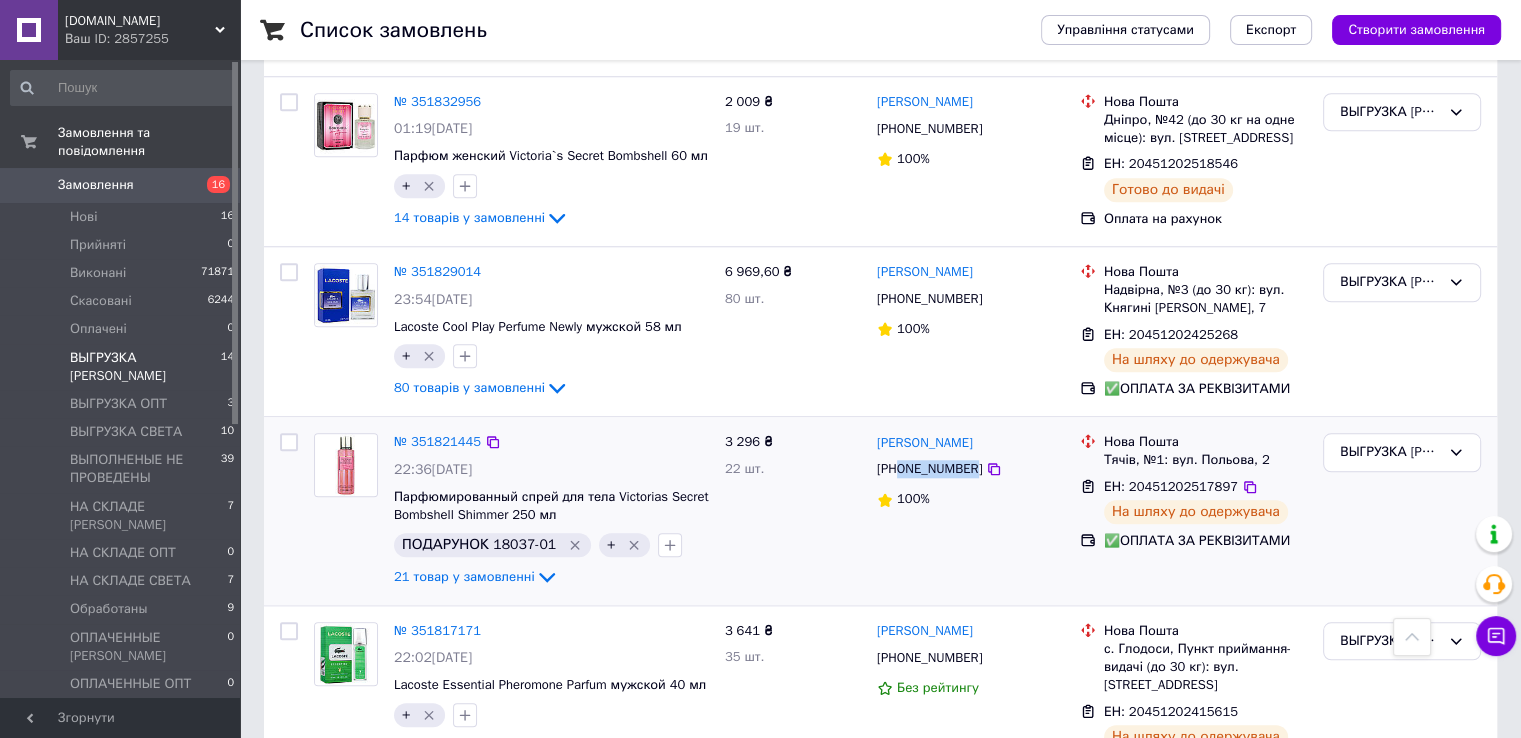 drag, startPoint x: 969, startPoint y: 404, endPoint x: 898, endPoint y: 411, distance: 71.34424 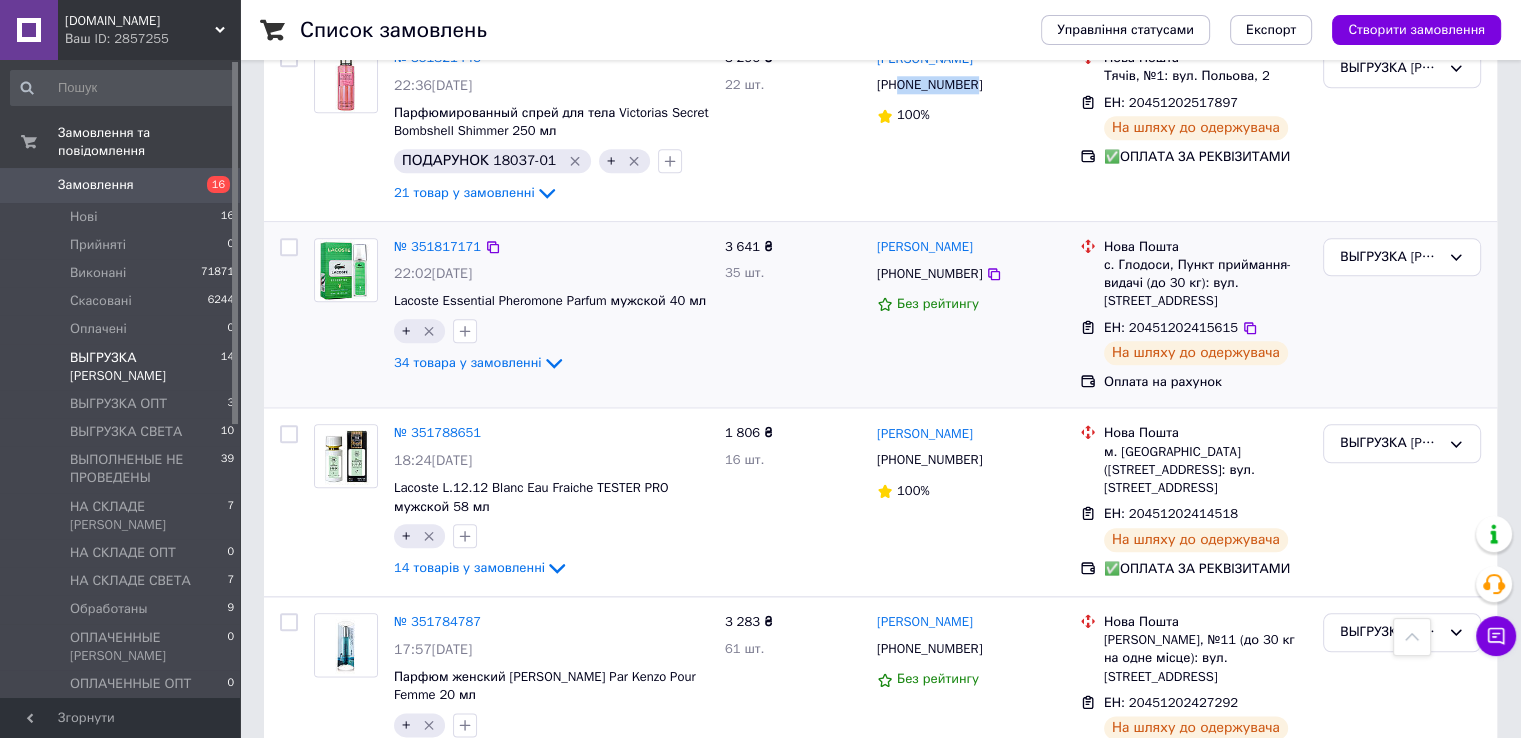 scroll, scrollTop: 2184, scrollLeft: 0, axis: vertical 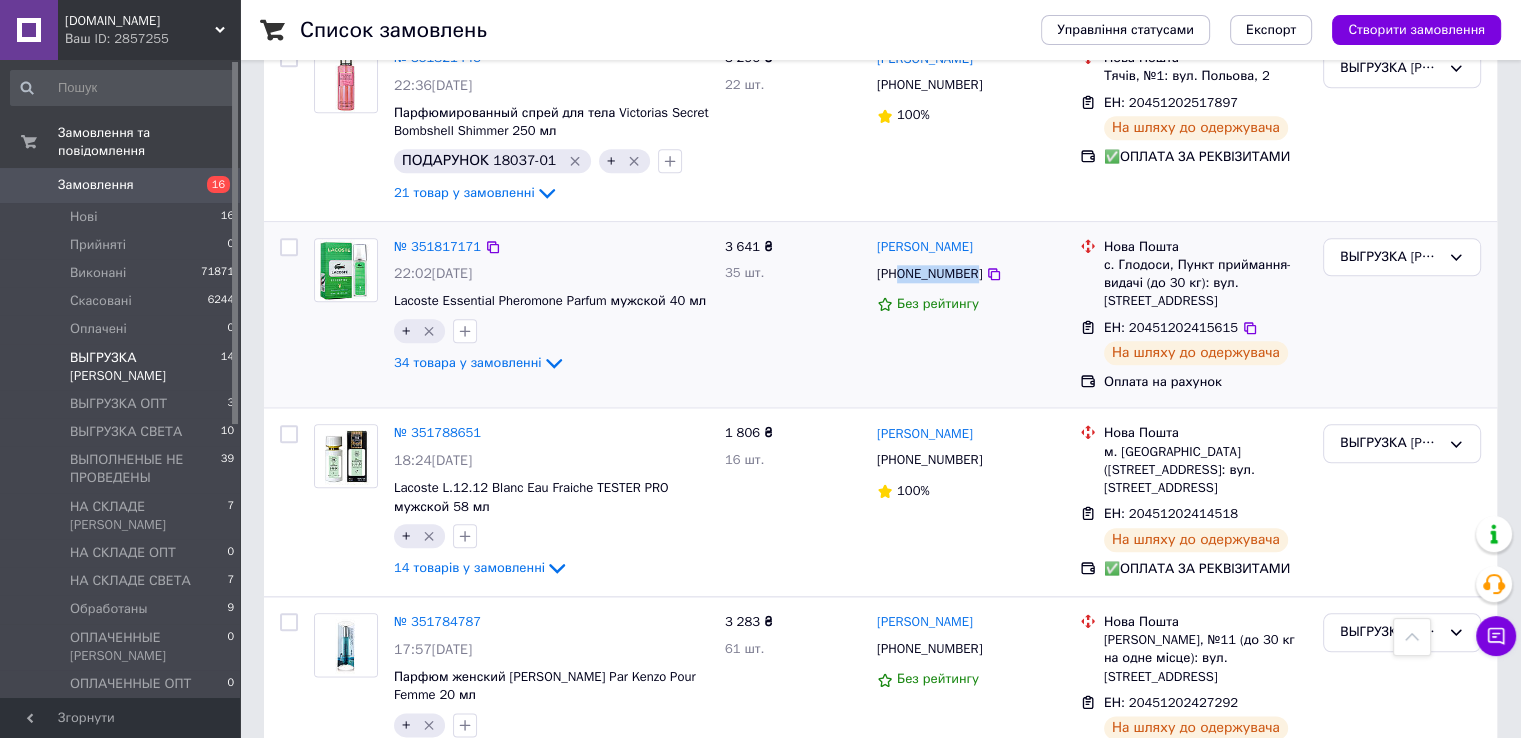 drag, startPoint x: 968, startPoint y: 205, endPoint x: 901, endPoint y: 202, distance: 67.06713 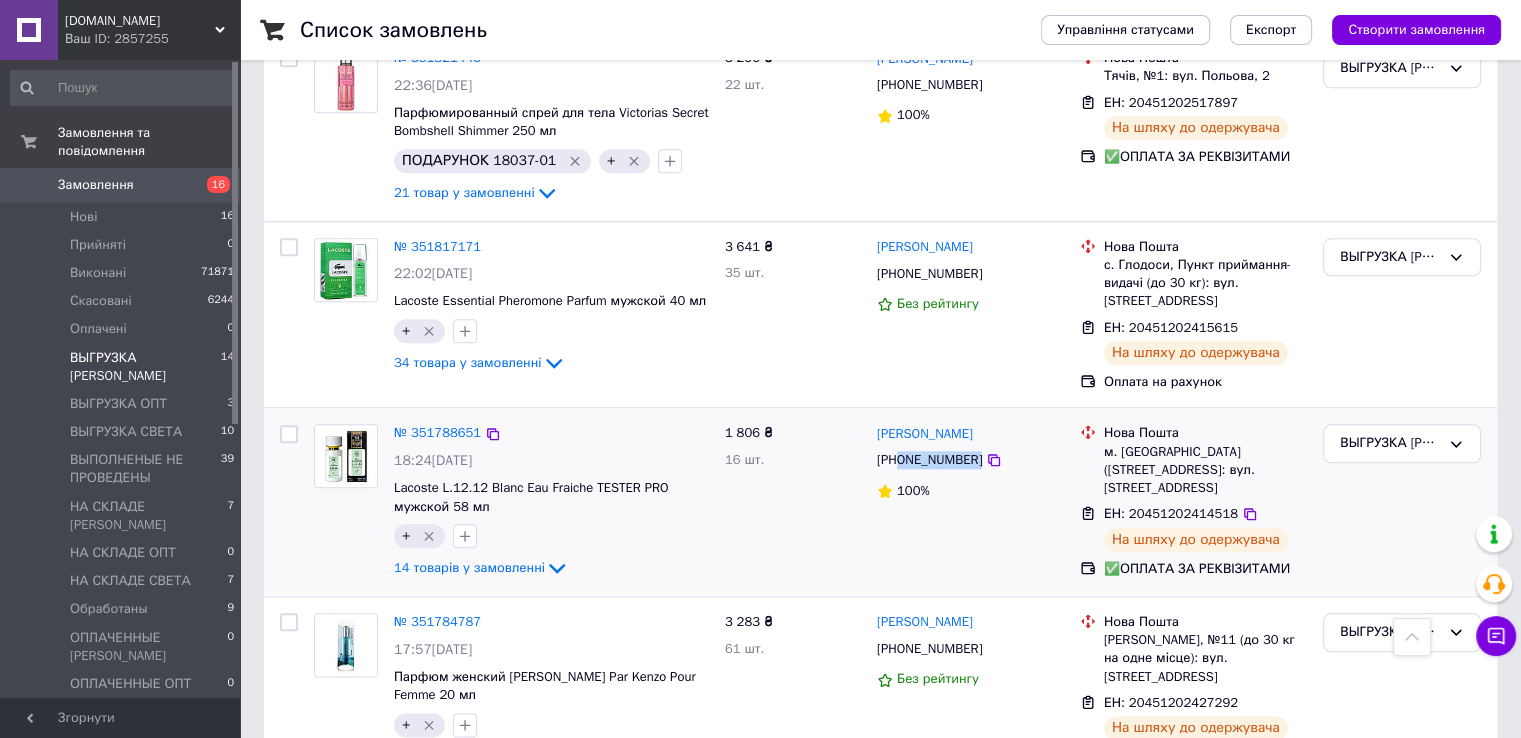 drag, startPoint x: 972, startPoint y: 390, endPoint x: 900, endPoint y: 393, distance: 72.06247 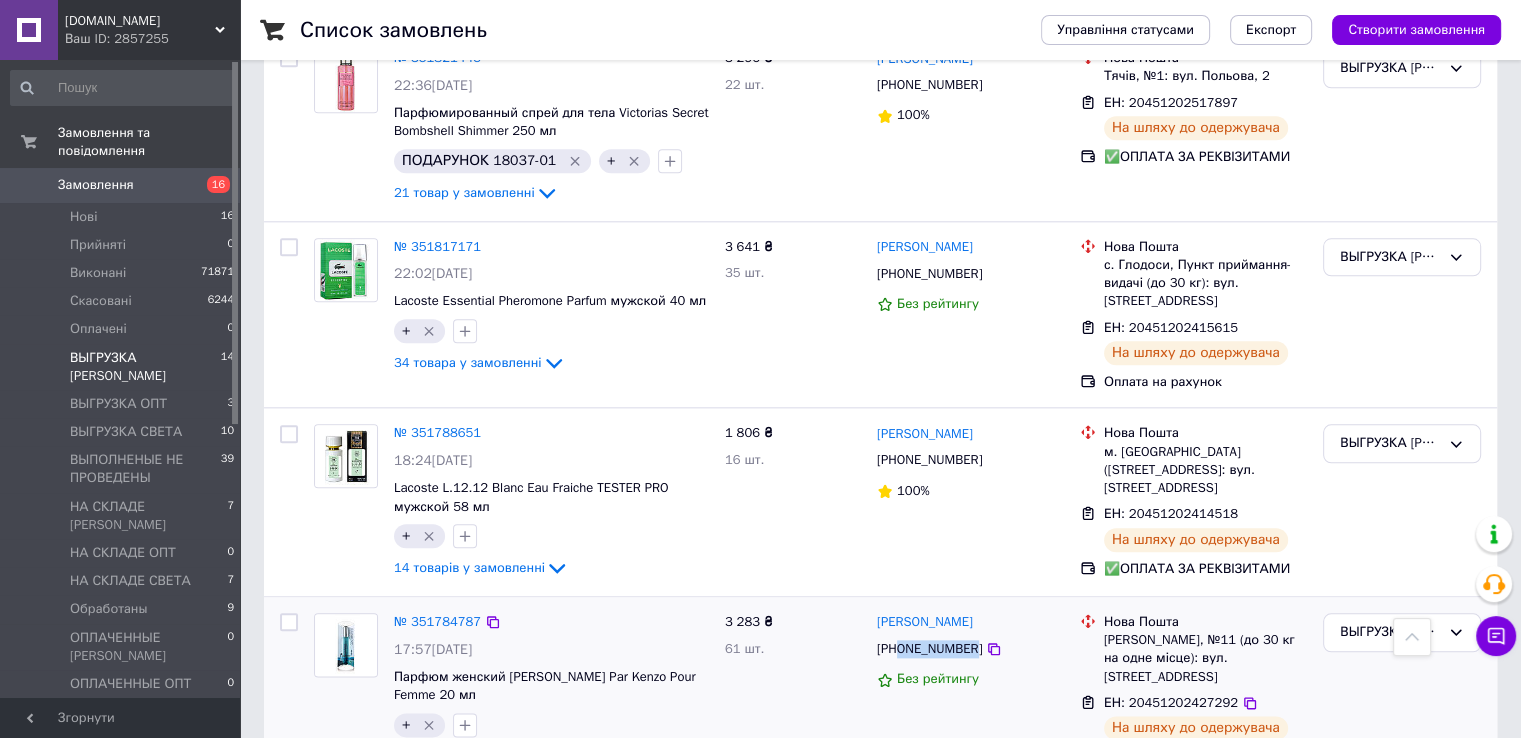 drag, startPoint x: 969, startPoint y: 578, endPoint x: 902, endPoint y: 573, distance: 67.18631 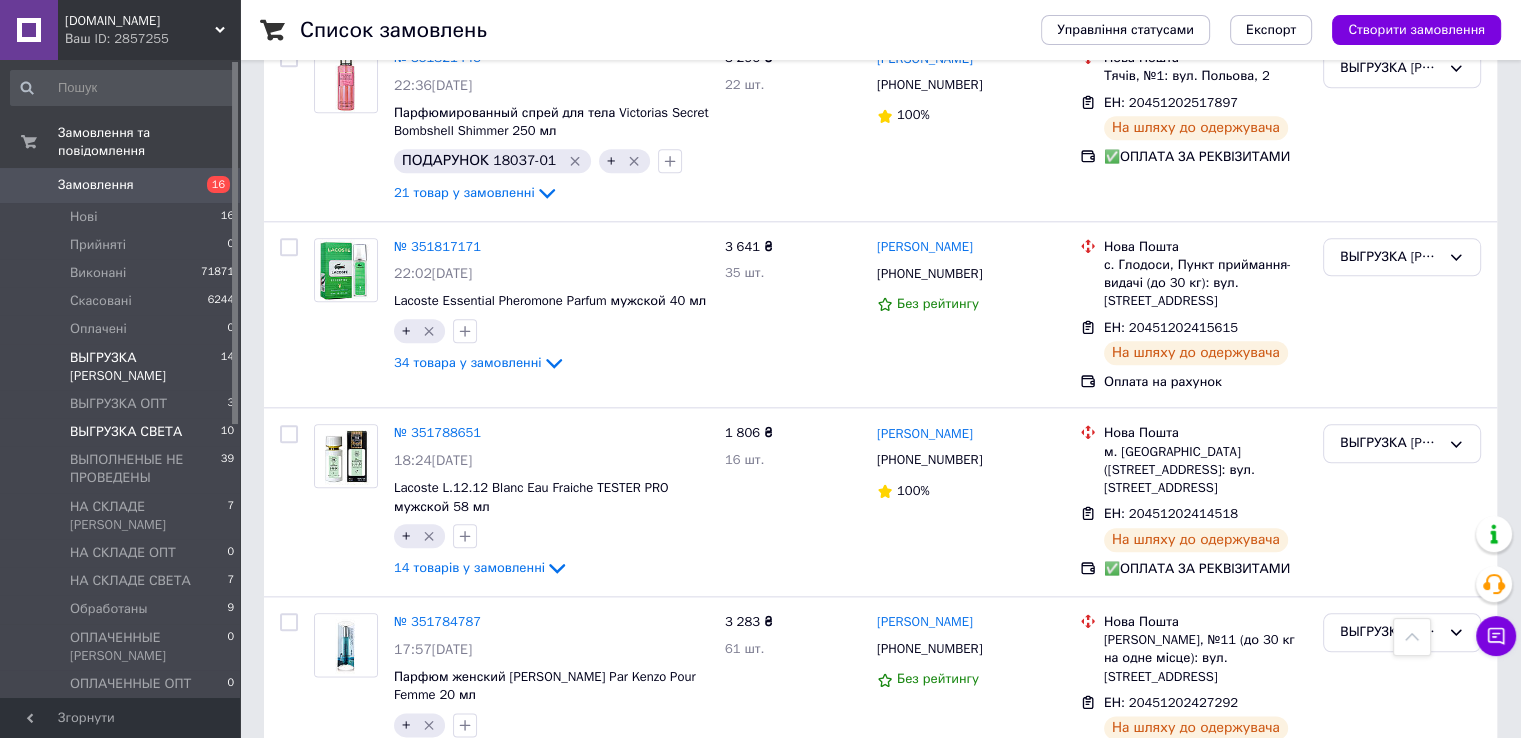 click on "ВЫГРУЗКА СВЕТА" at bounding box center [126, 432] 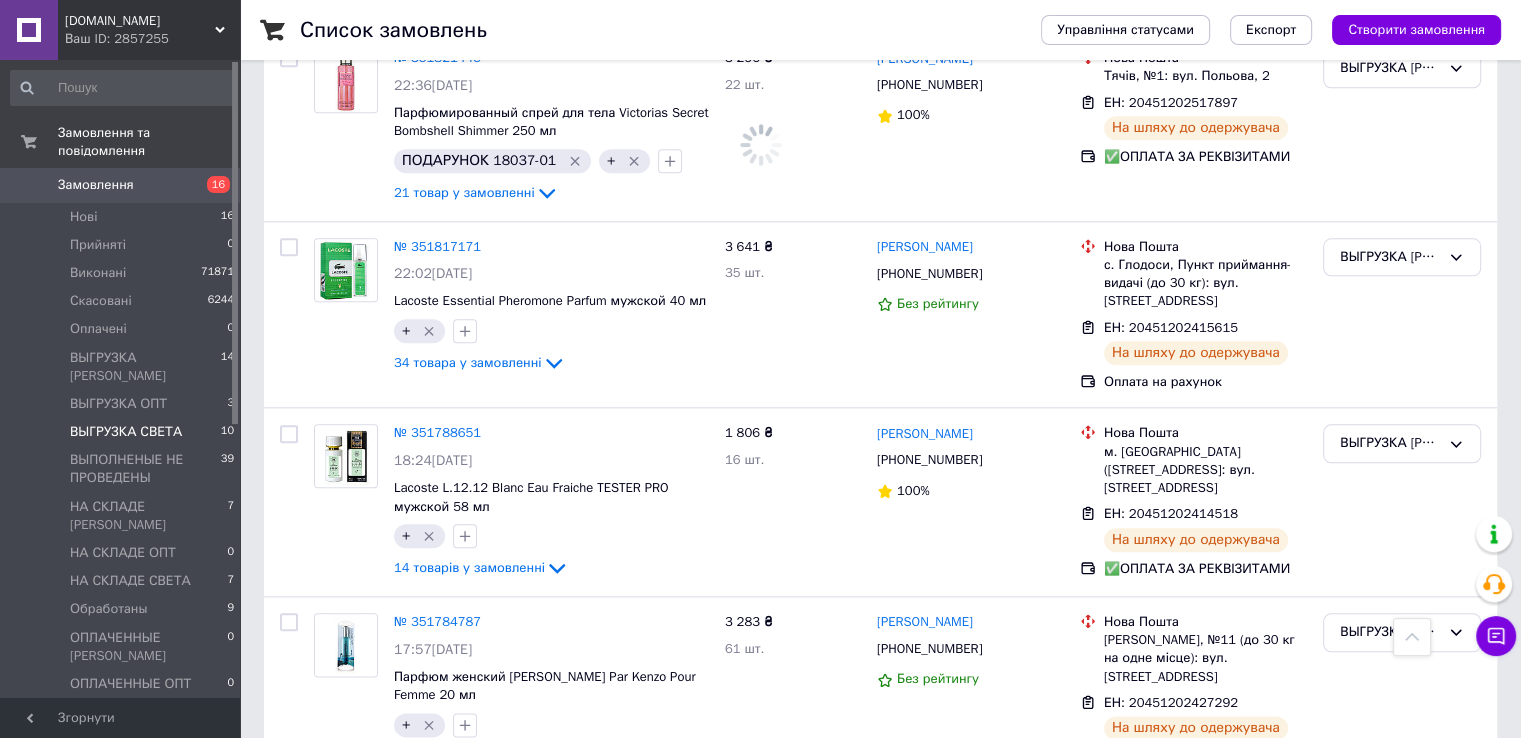 scroll, scrollTop: 0, scrollLeft: 0, axis: both 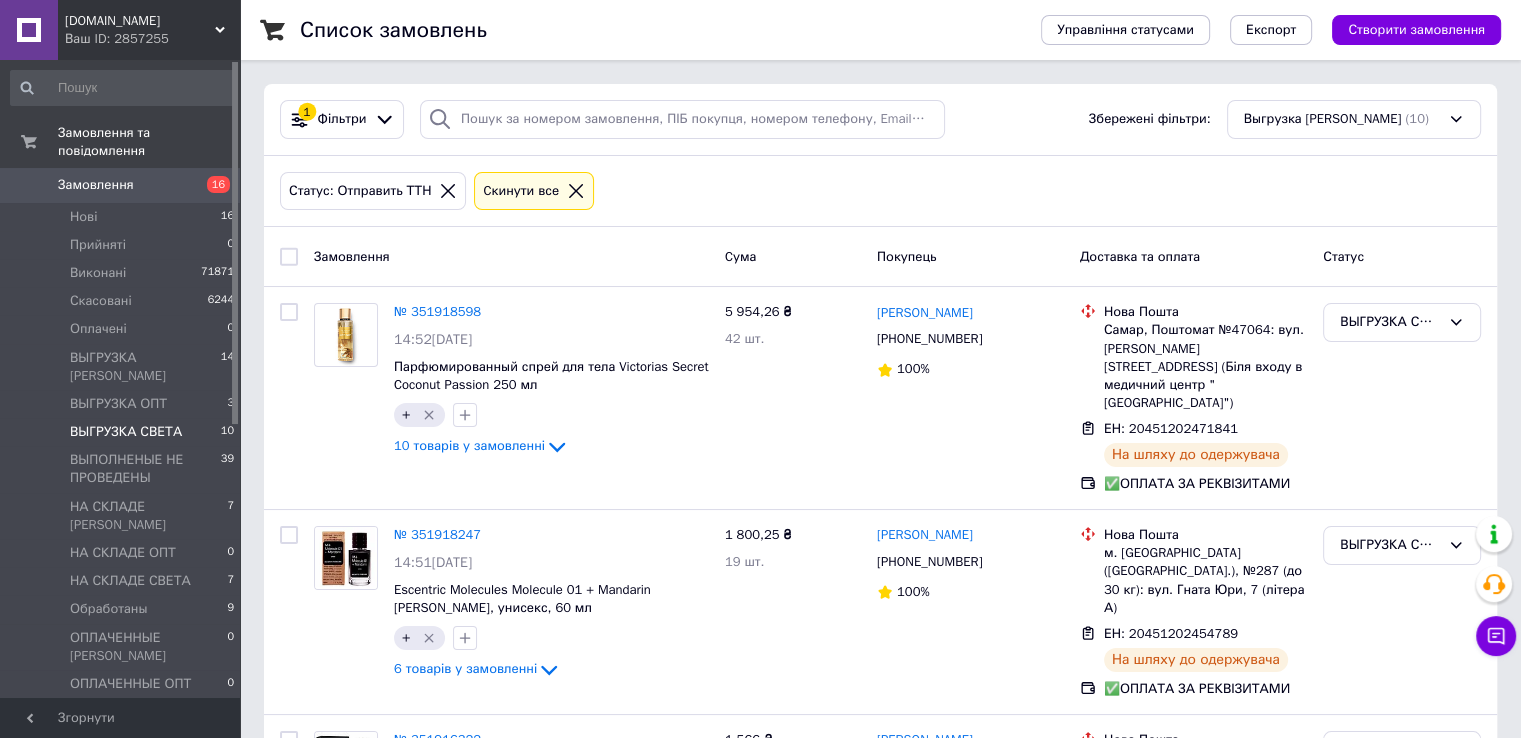 click at bounding box center [289, 257] 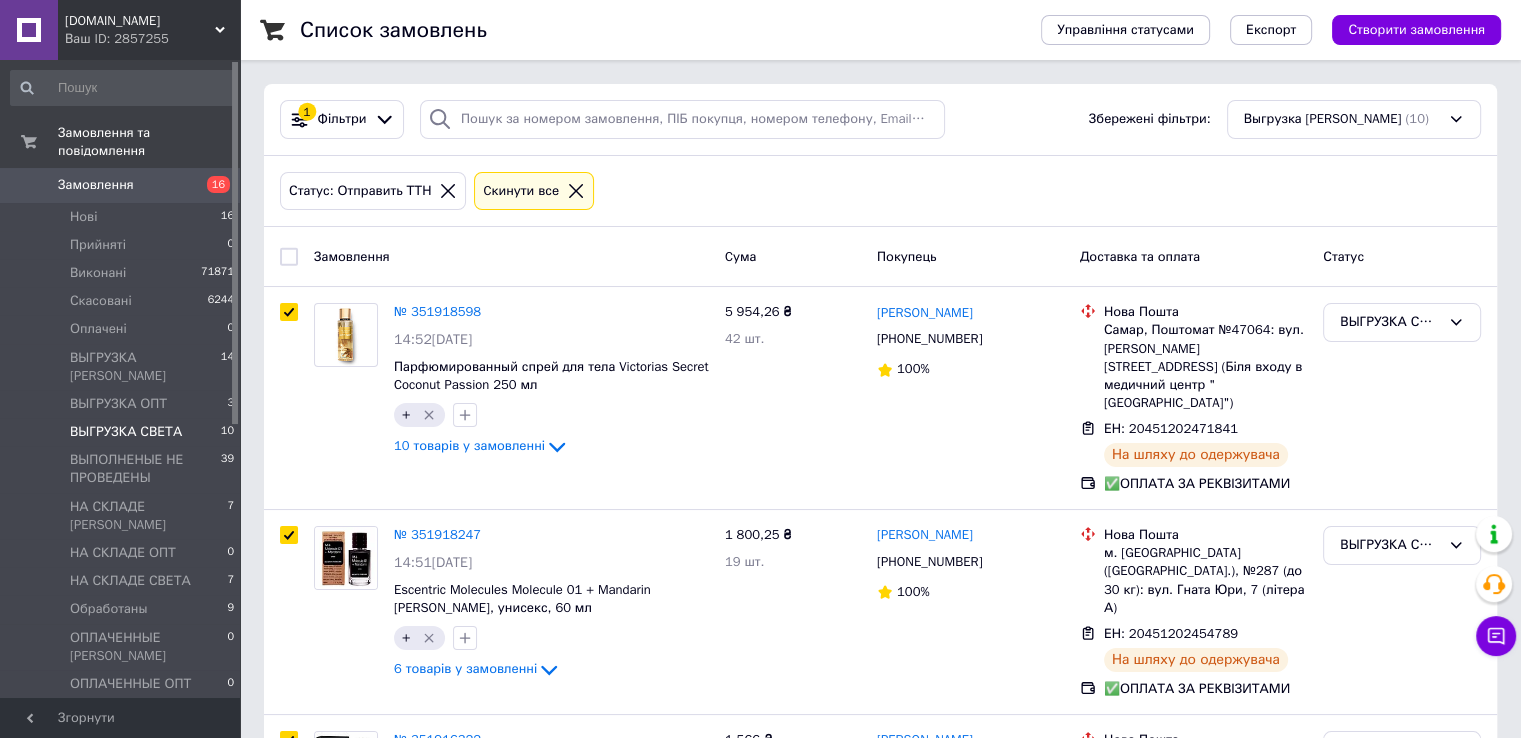 checkbox on "true" 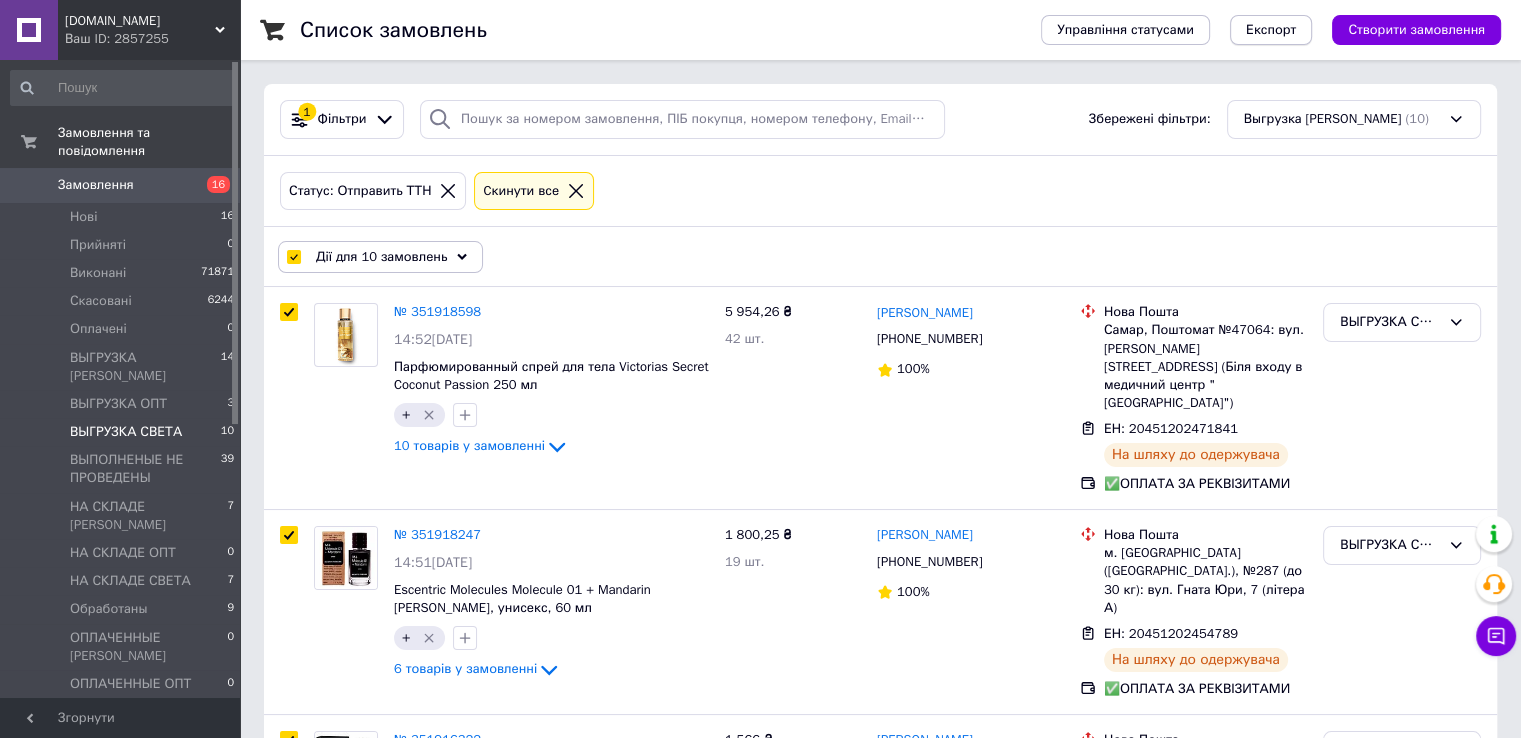 click on "Експорт" at bounding box center (1271, 30) 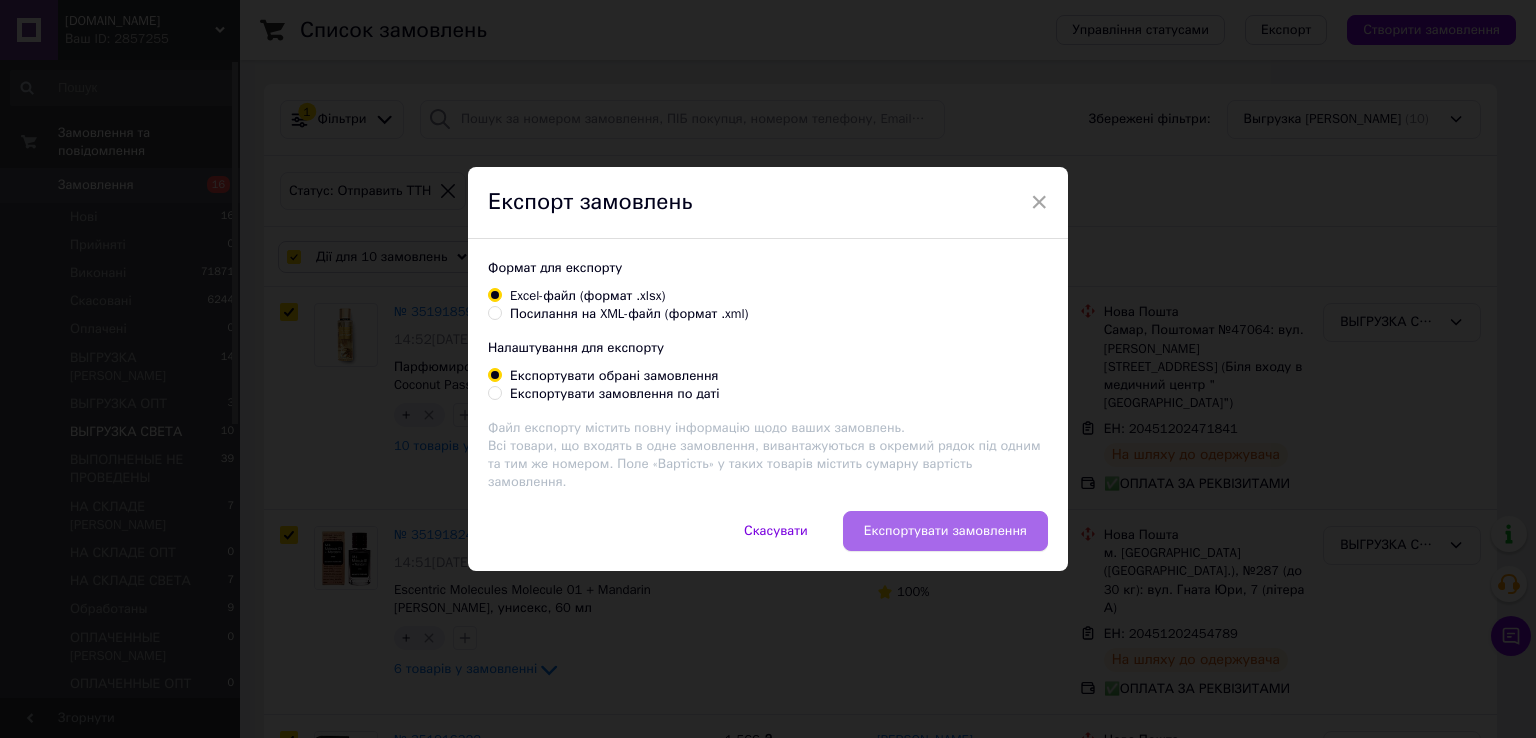 click on "Експортувати замовлення" at bounding box center (945, 531) 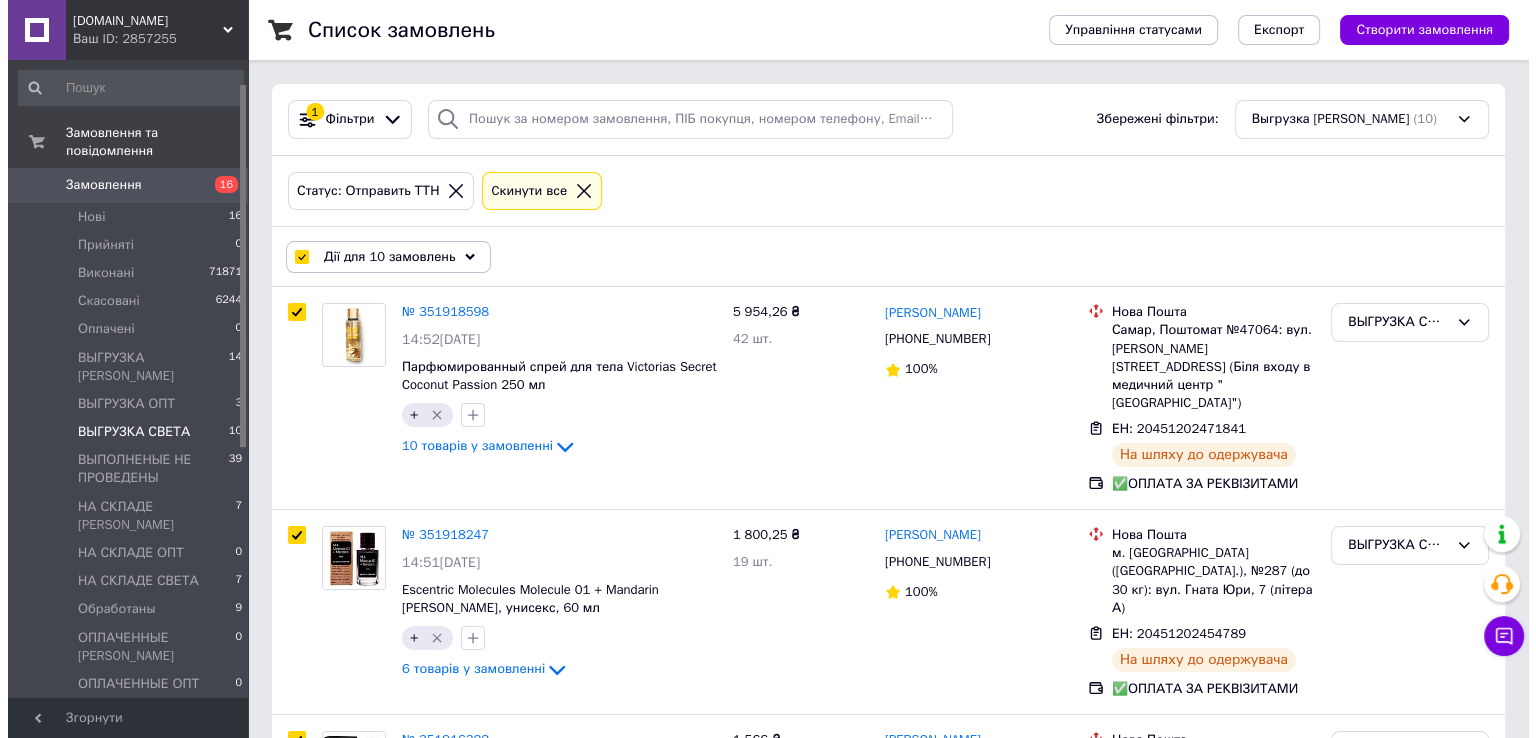 scroll, scrollTop: 200, scrollLeft: 0, axis: vertical 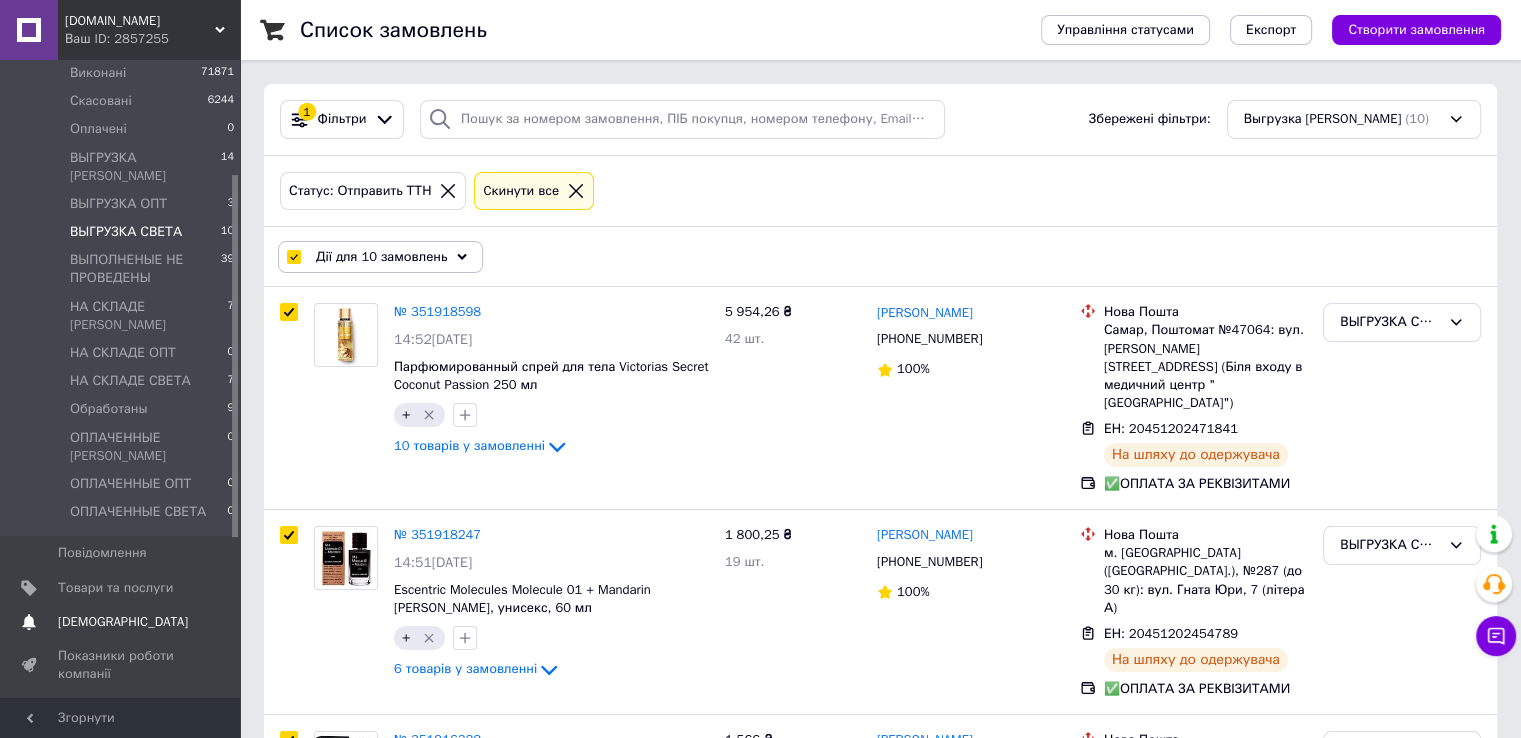 click on "[DEMOGRAPHIC_DATA]" at bounding box center [123, 622] 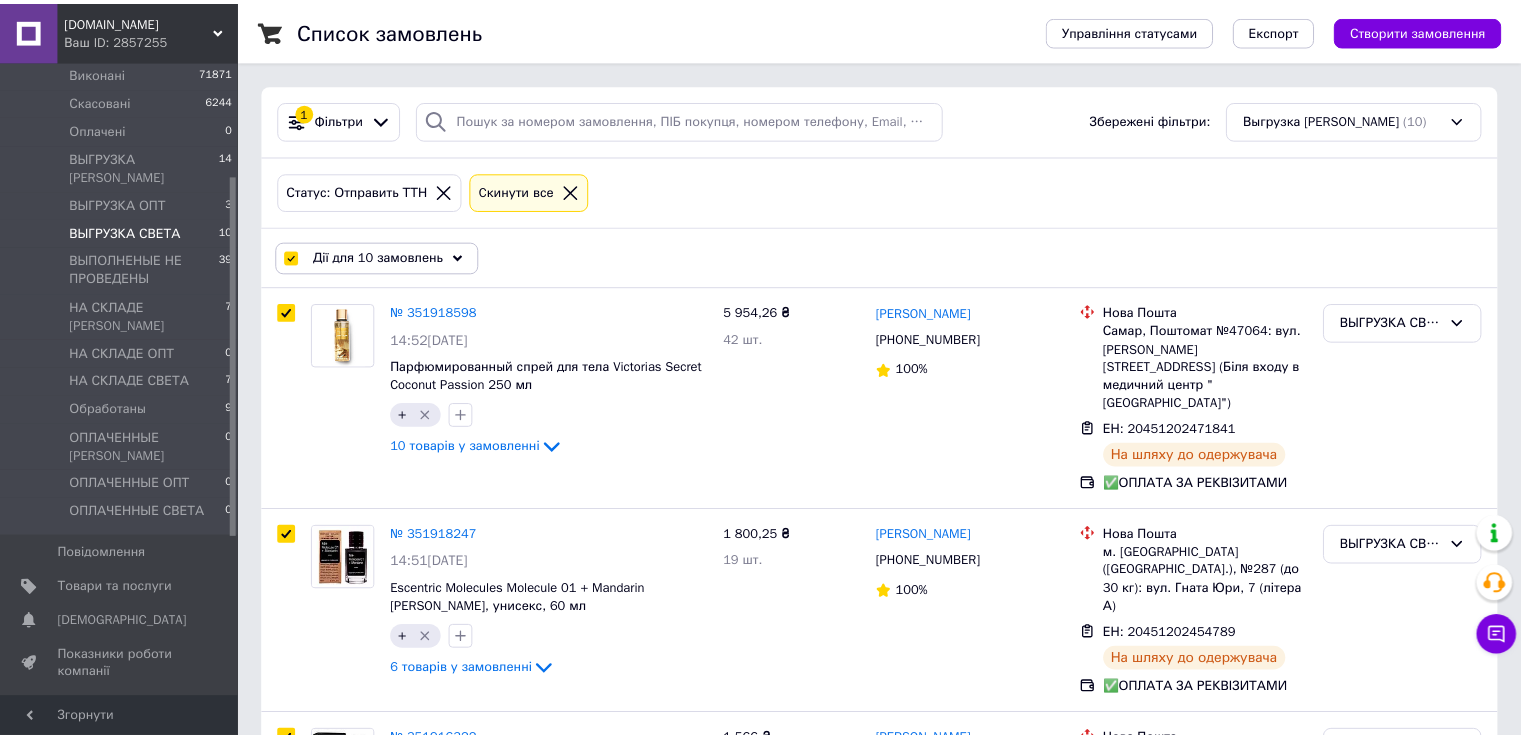 scroll, scrollTop: 0, scrollLeft: 0, axis: both 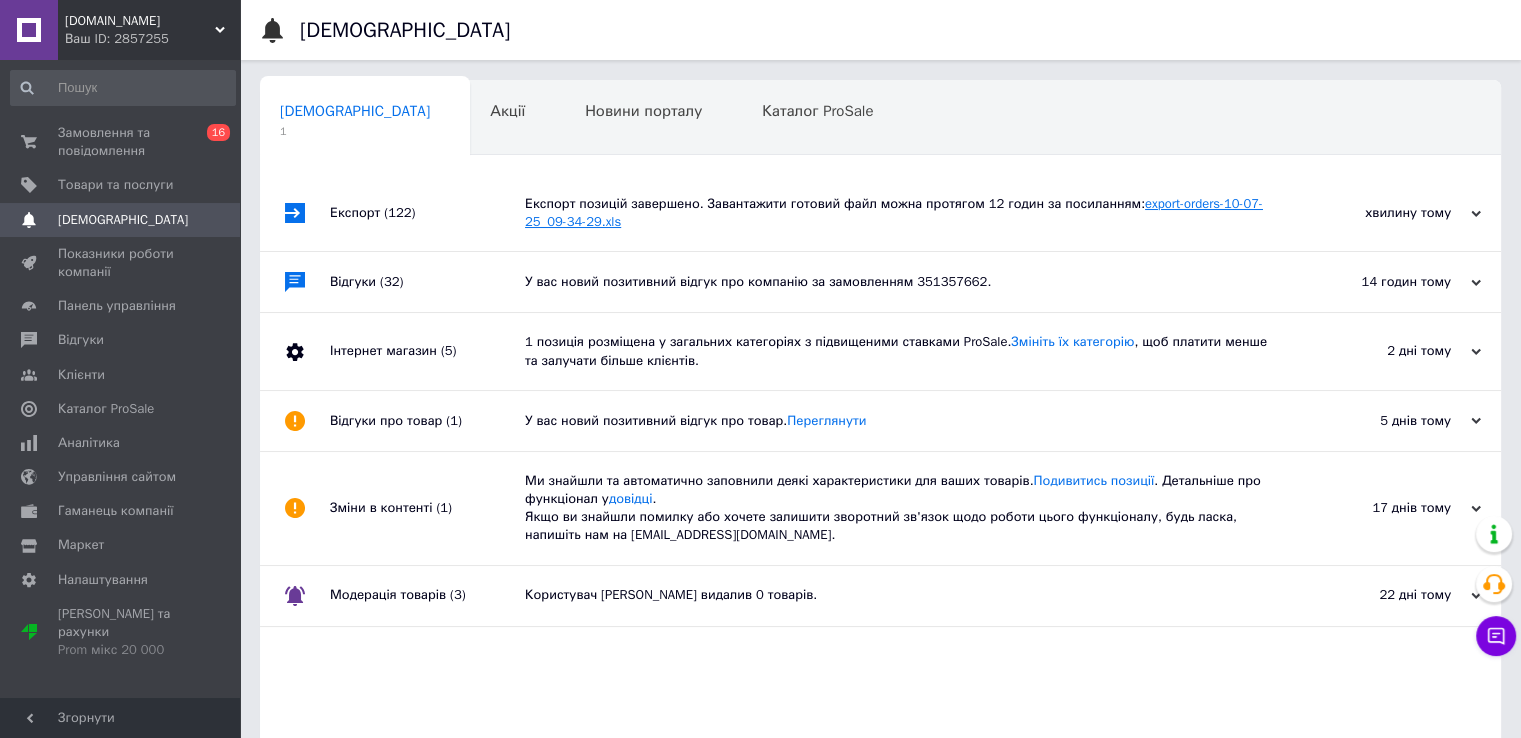 click on "export-orders-10-07-25_09-34-29.xls" at bounding box center (894, 212) 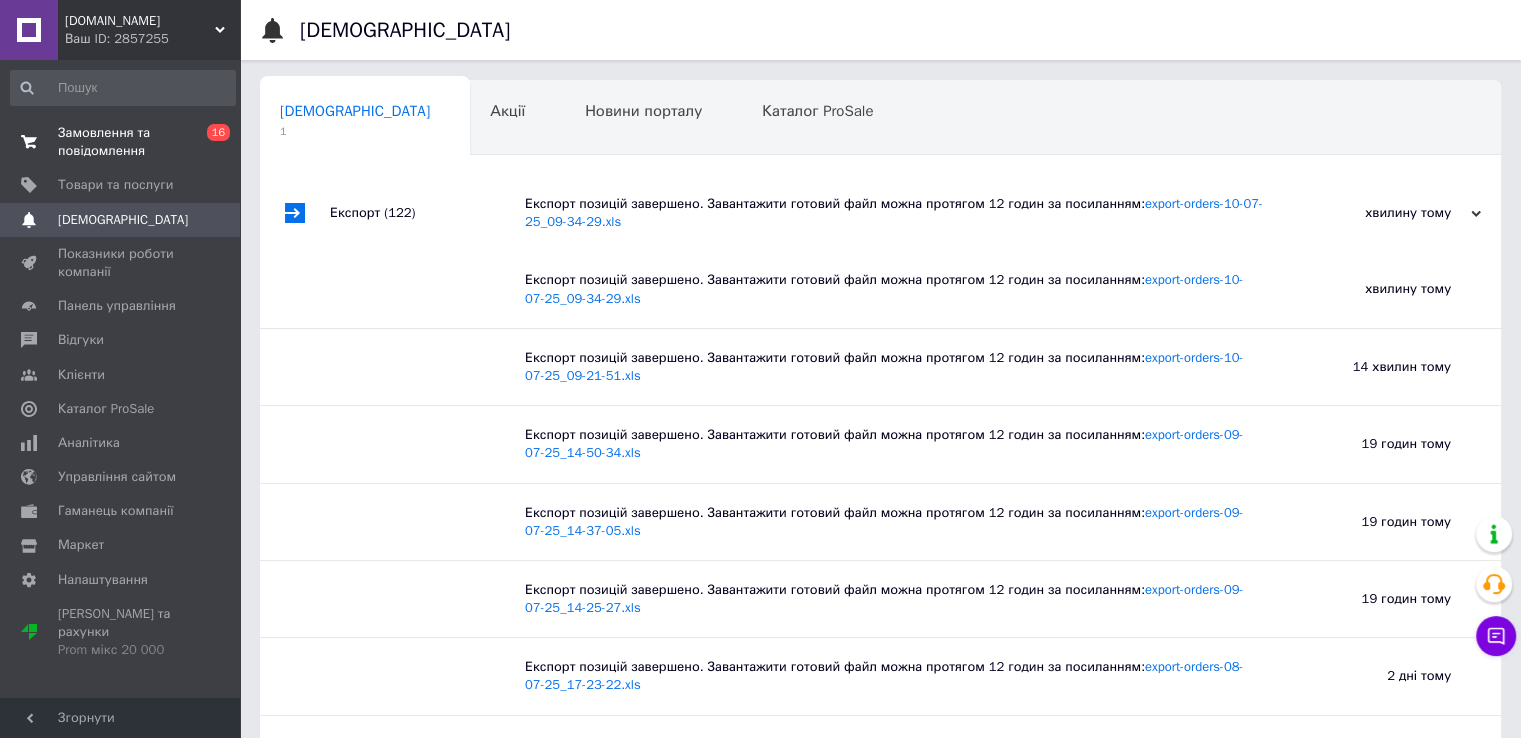 click on "Замовлення та повідомлення" at bounding box center [121, 142] 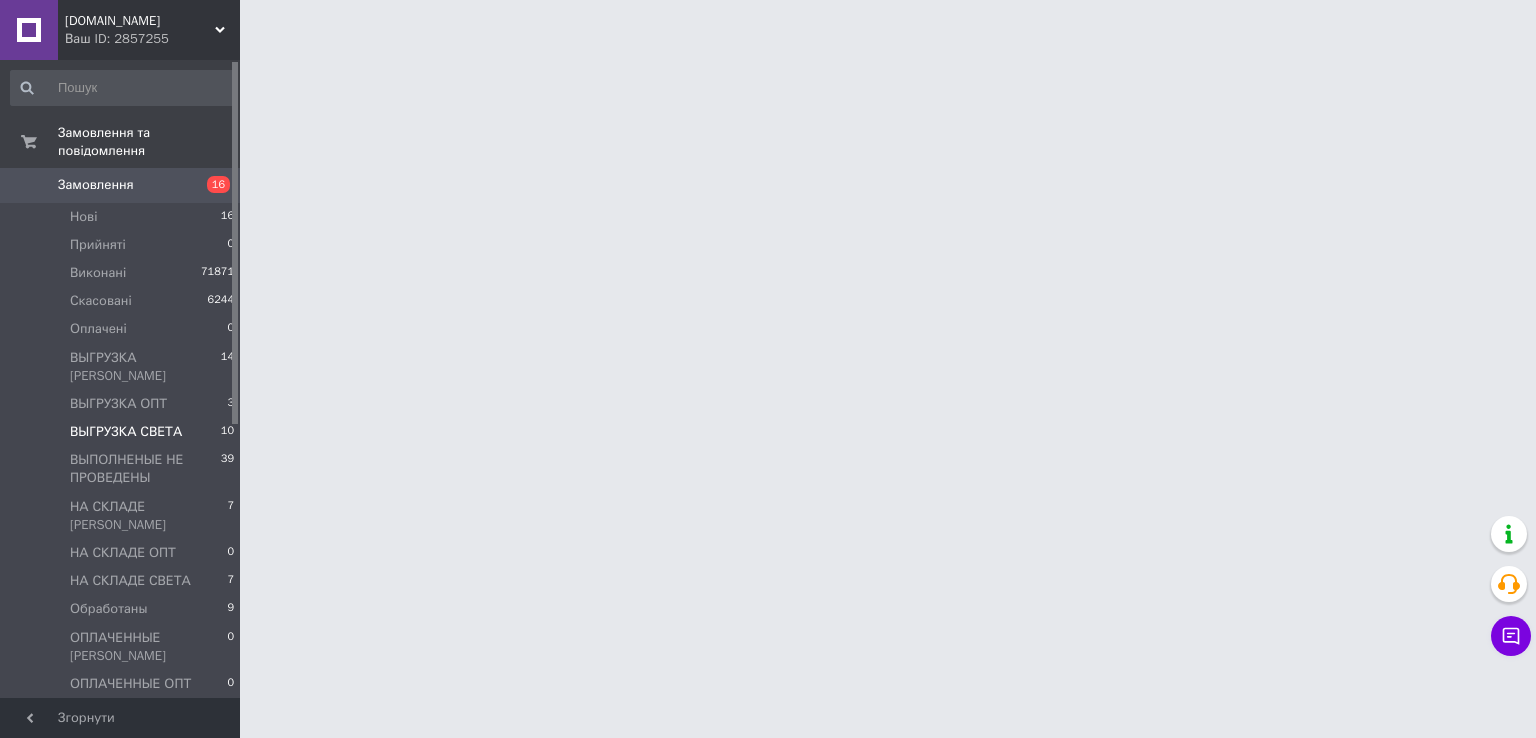 click on "ВЫГРУЗКА СВЕТА" at bounding box center (126, 432) 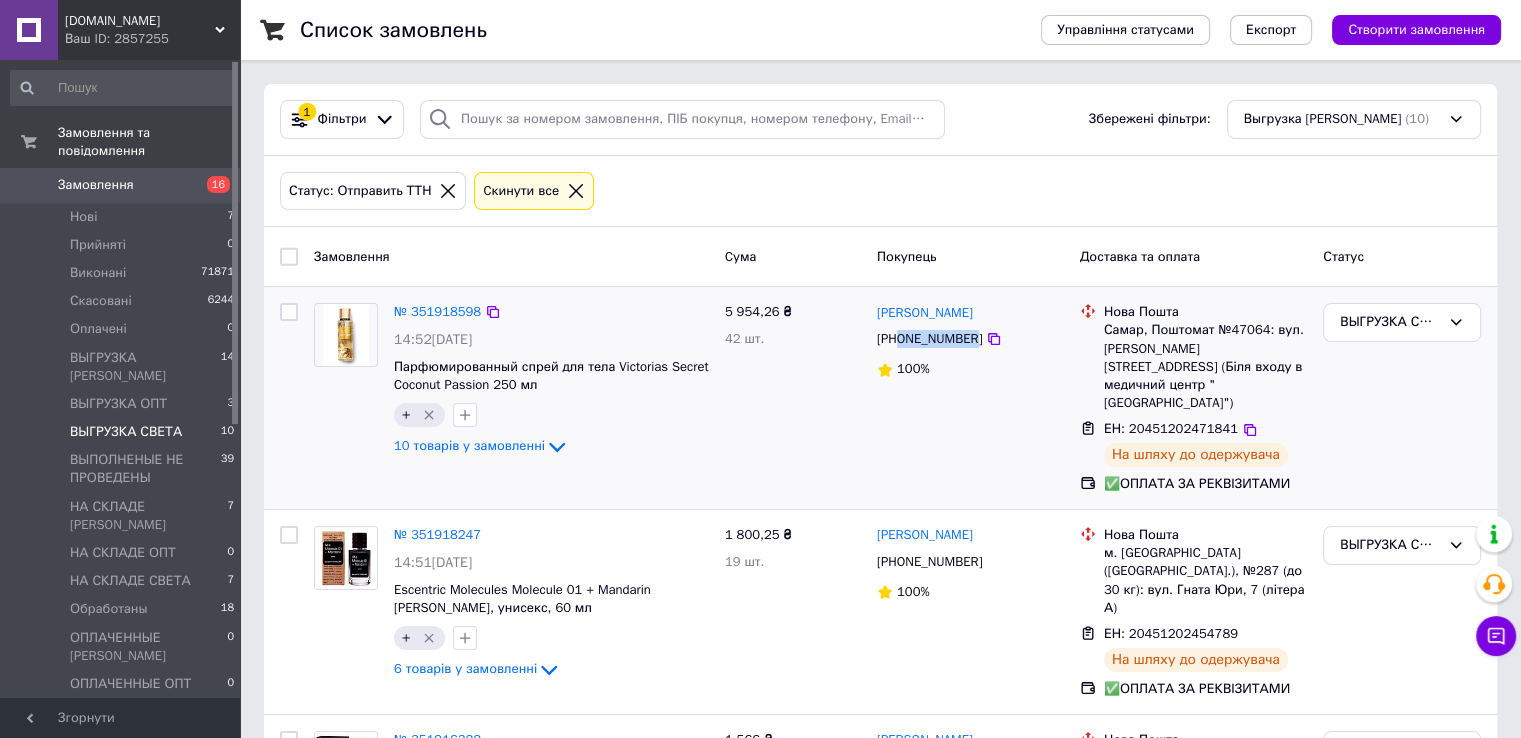 drag, startPoint x: 970, startPoint y: 349, endPoint x: 902, endPoint y: 345, distance: 68.117546 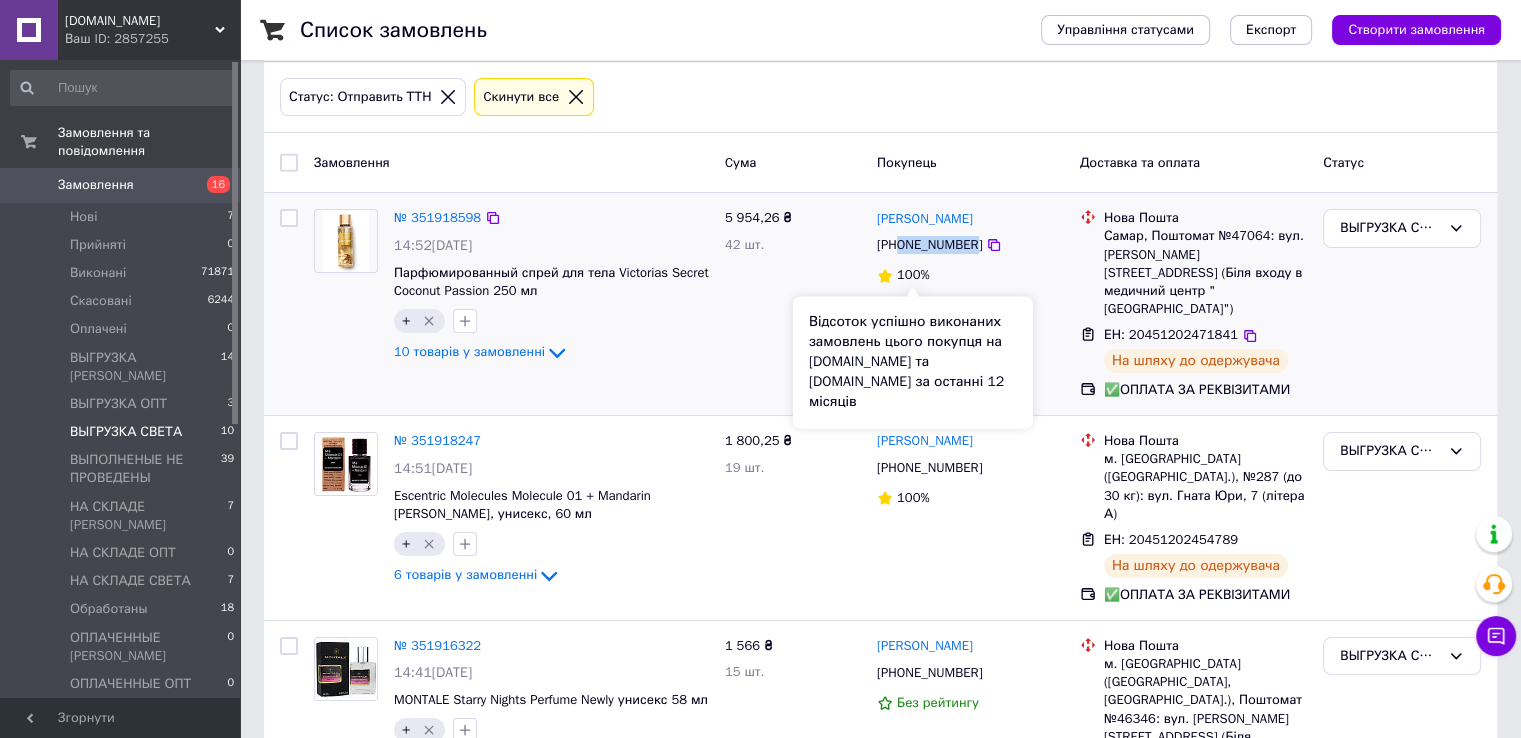 scroll, scrollTop: 200, scrollLeft: 0, axis: vertical 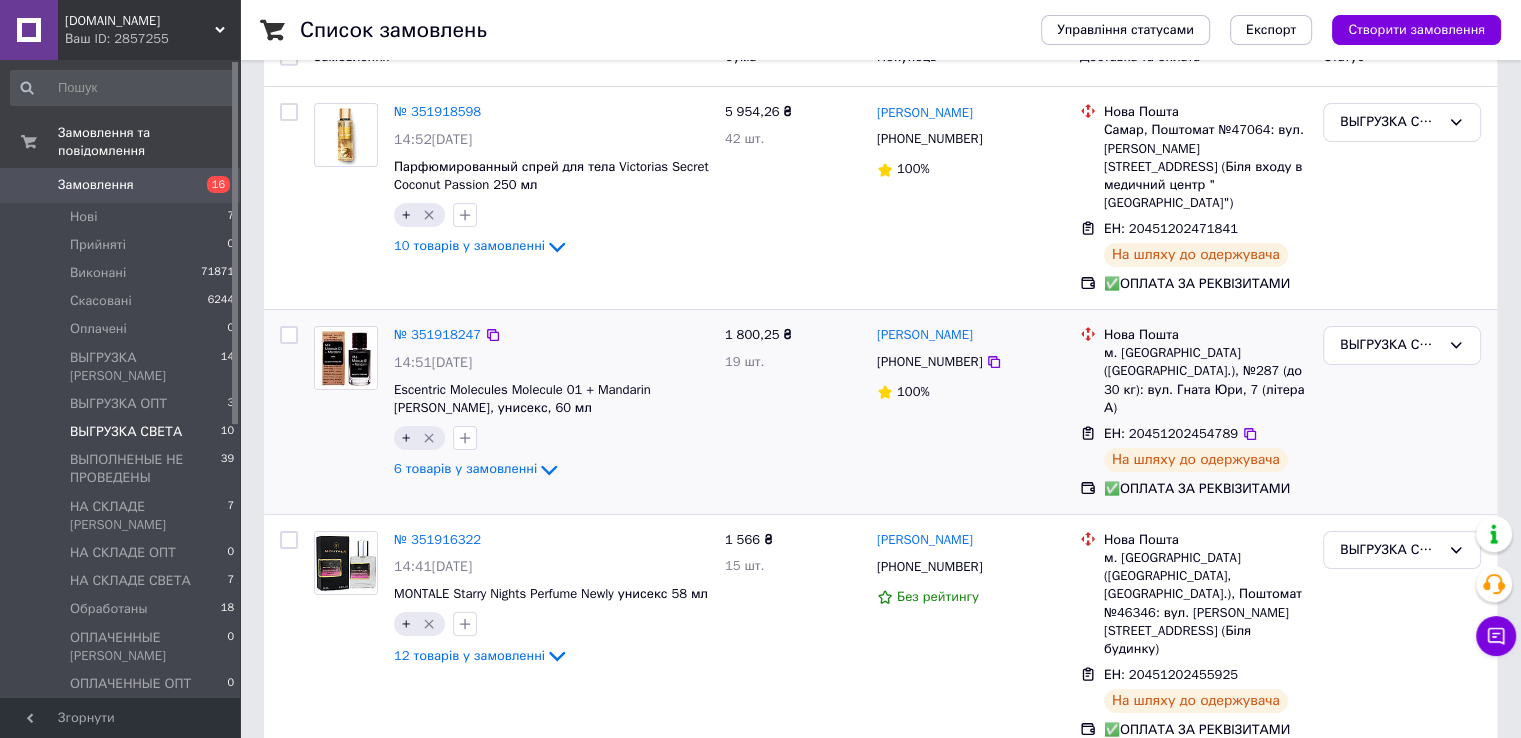 drag, startPoint x: 970, startPoint y: 332, endPoint x: 917, endPoint y: 333, distance: 53.009434 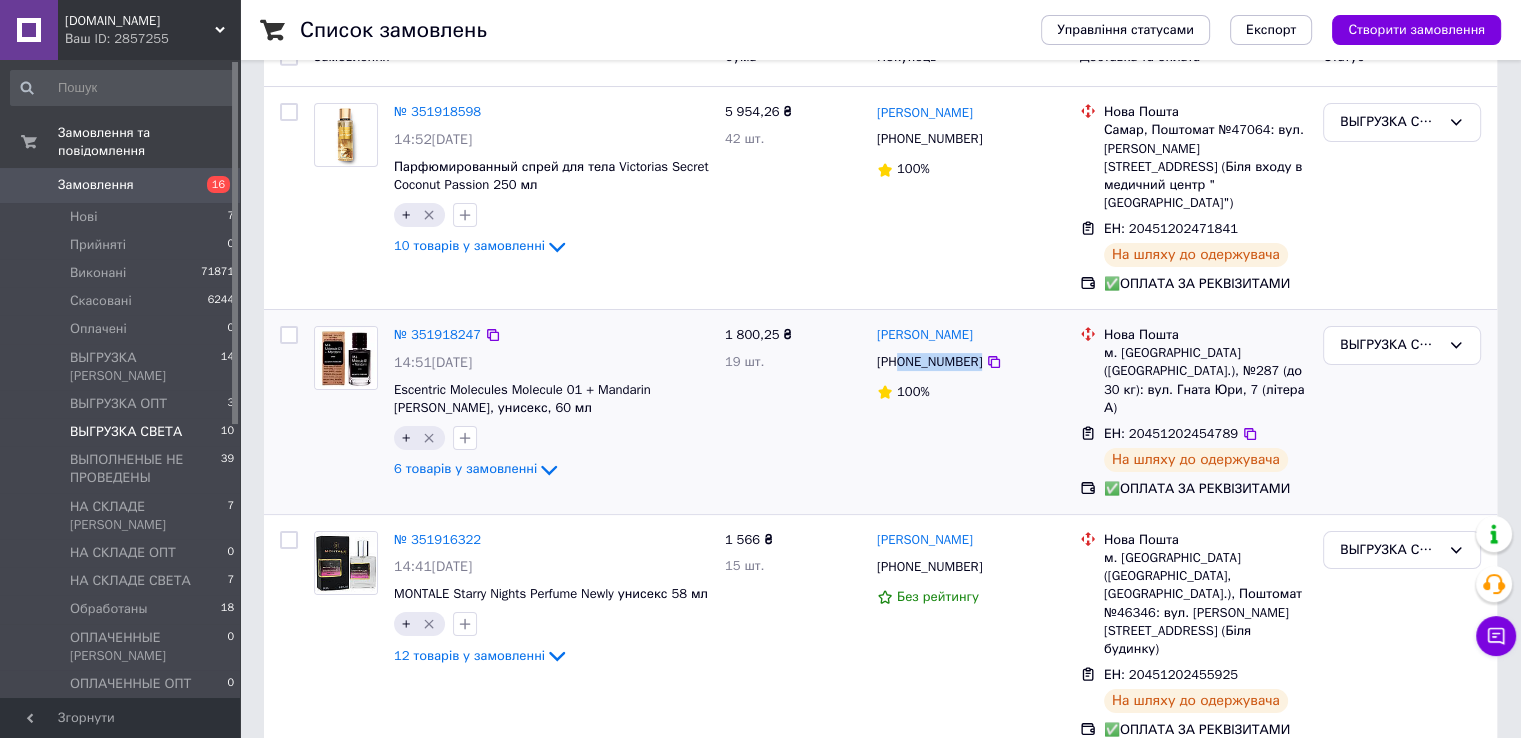 drag, startPoint x: 972, startPoint y: 328, endPoint x: 903, endPoint y: 325, distance: 69.065186 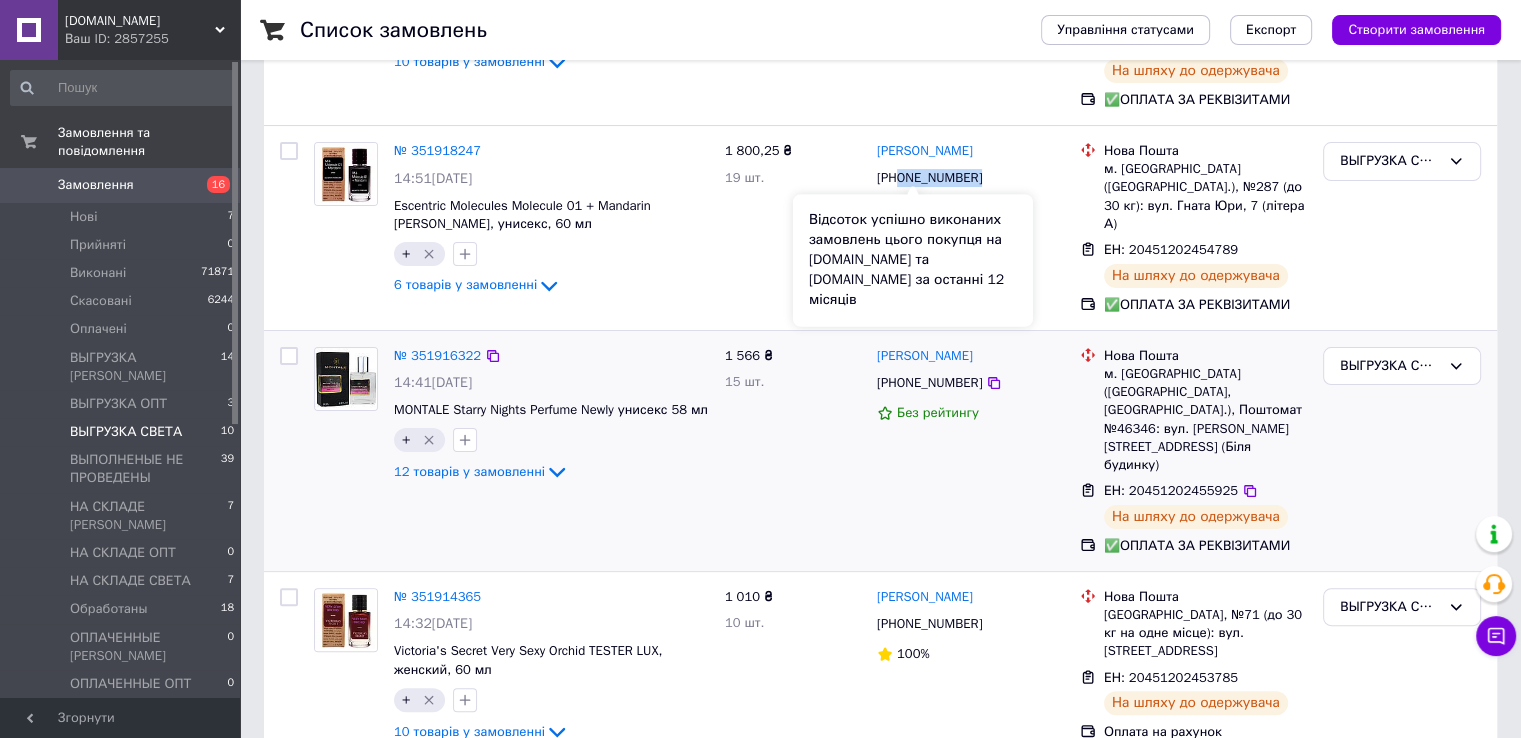 scroll, scrollTop: 400, scrollLeft: 0, axis: vertical 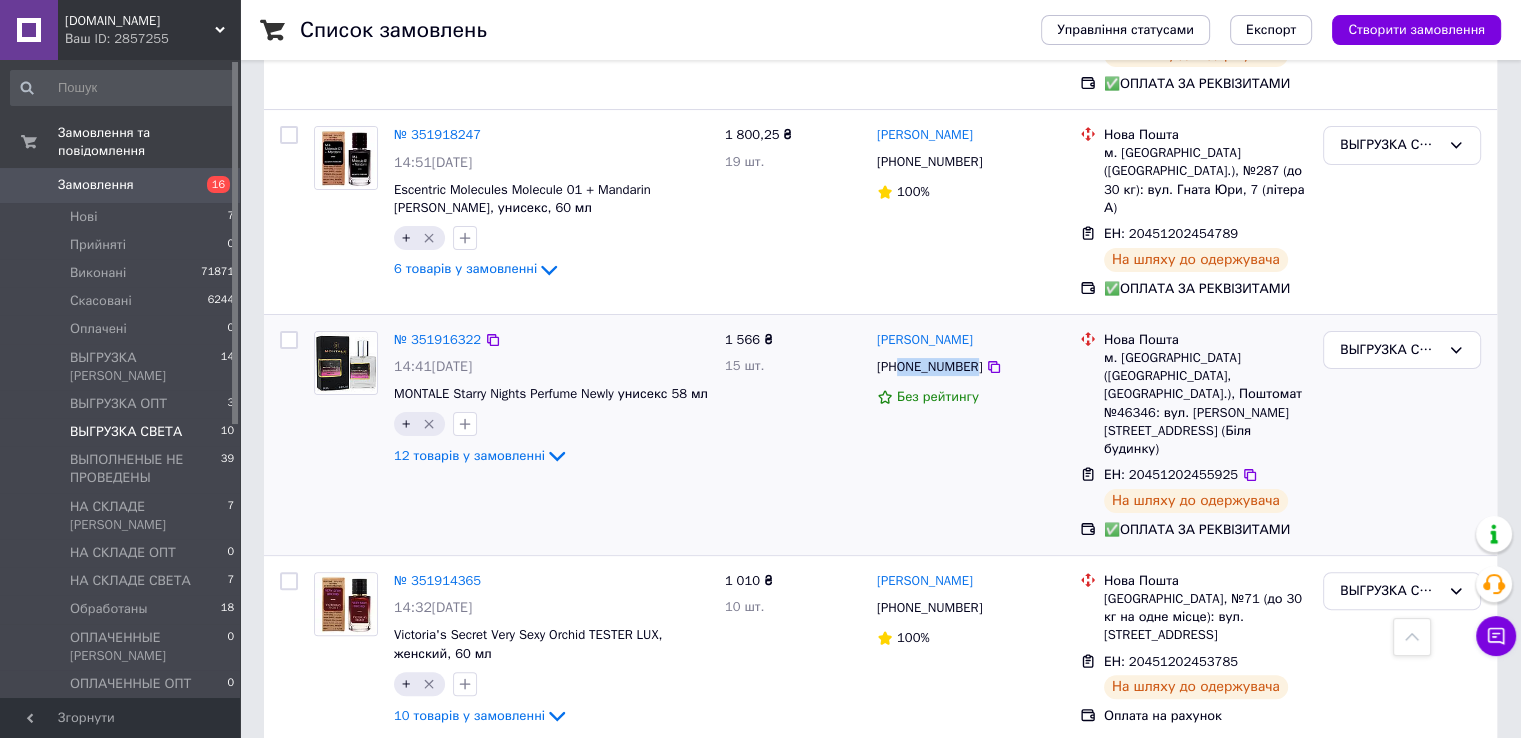drag, startPoint x: 969, startPoint y: 316, endPoint x: 900, endPoint y: 313, distance: 69.065186 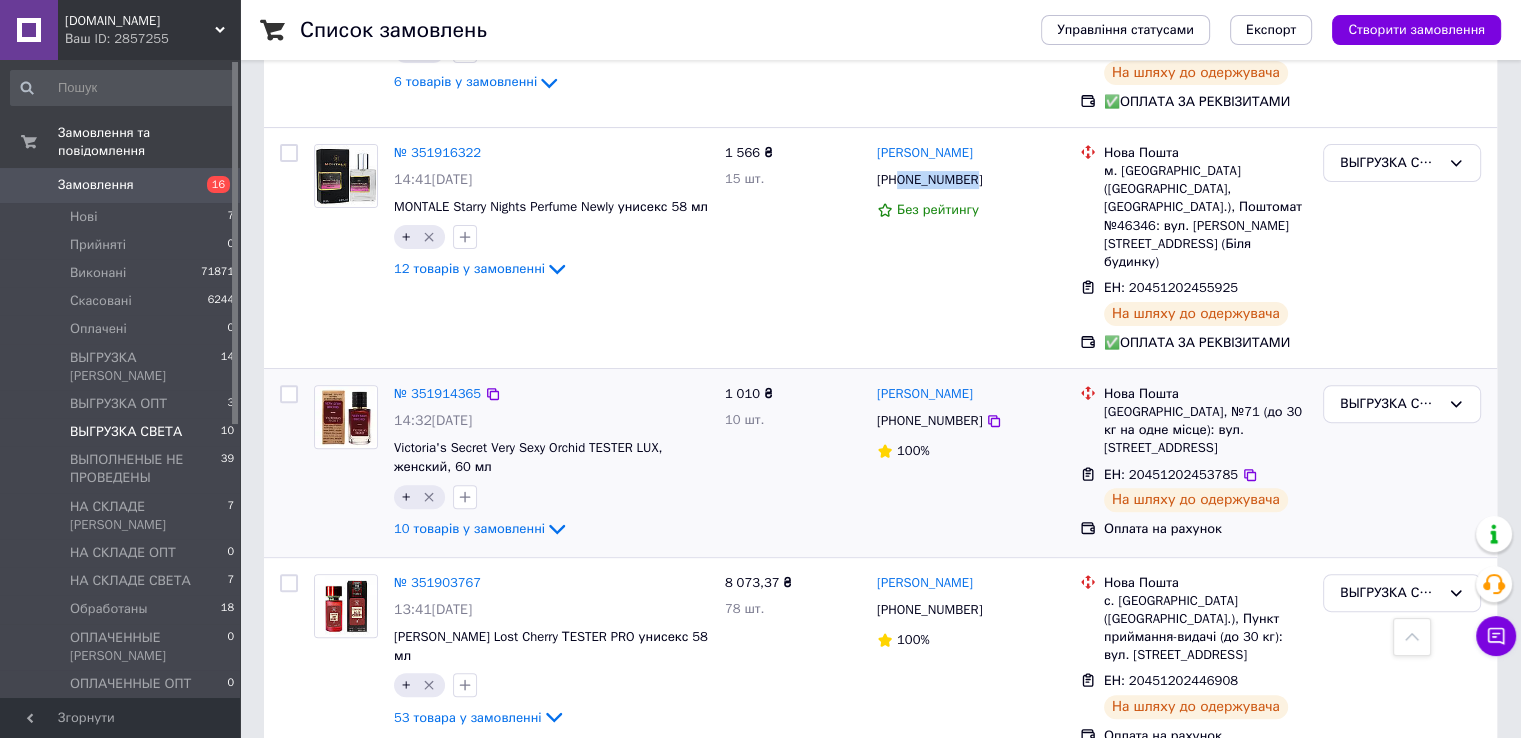 scroll, scrollTop: 600, scrollLeft: 0, axis: vertical 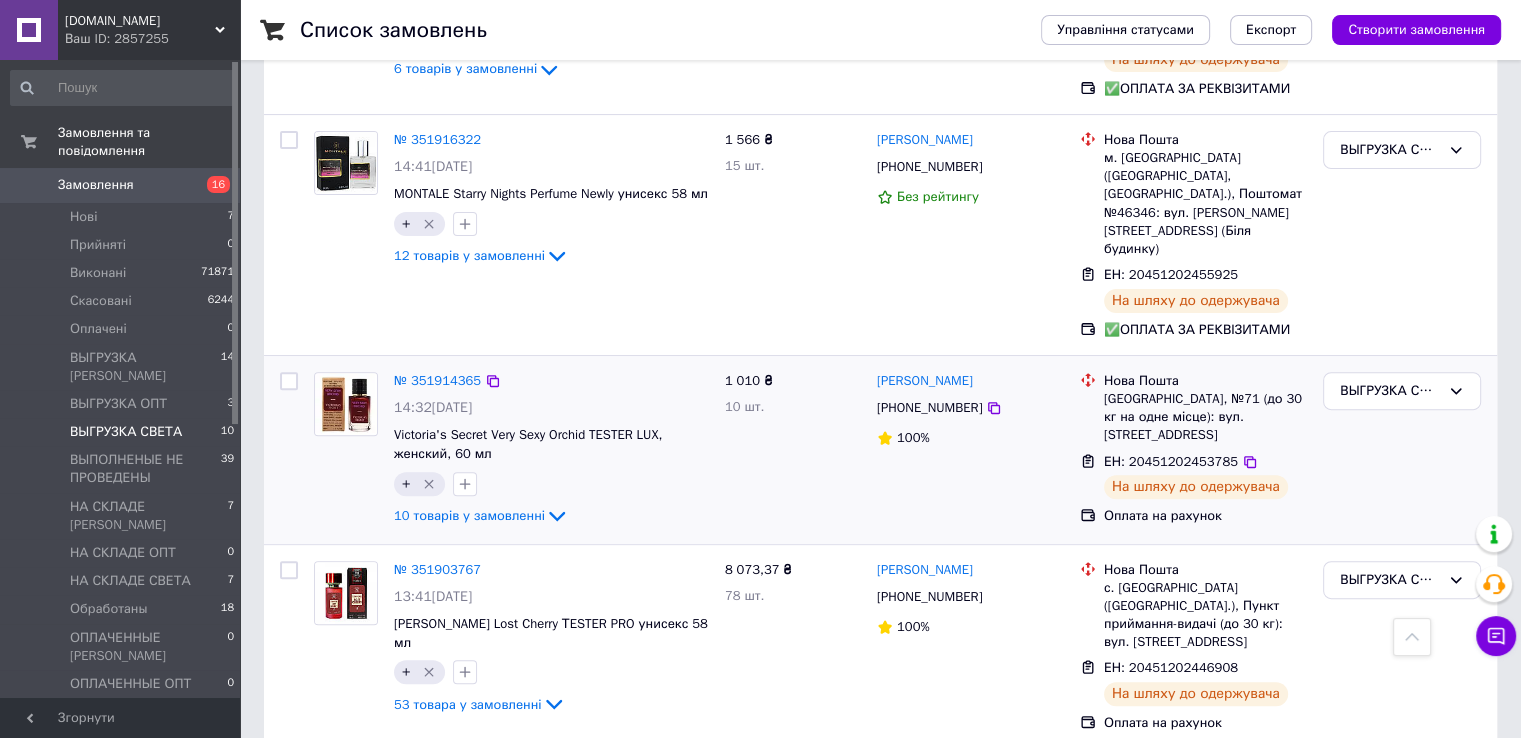 drag, startPoint x: 973, startPoint y: 320, endPoint x: 901, endPoint y: 325, distance: 72.1734 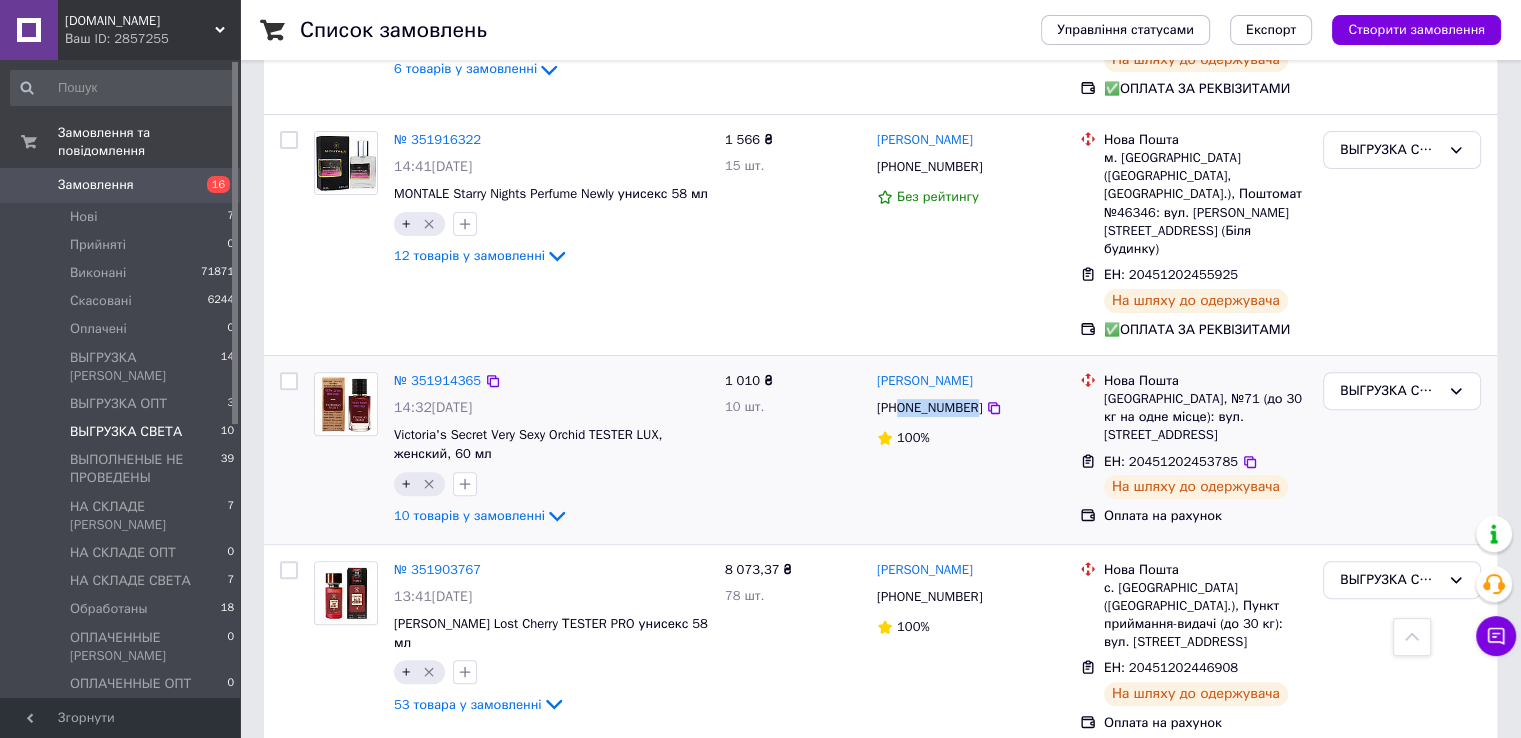 drag, startPoint x: 961, startPoint y: 321, endPoint x: 902, endPoint y: 321, distance: 59 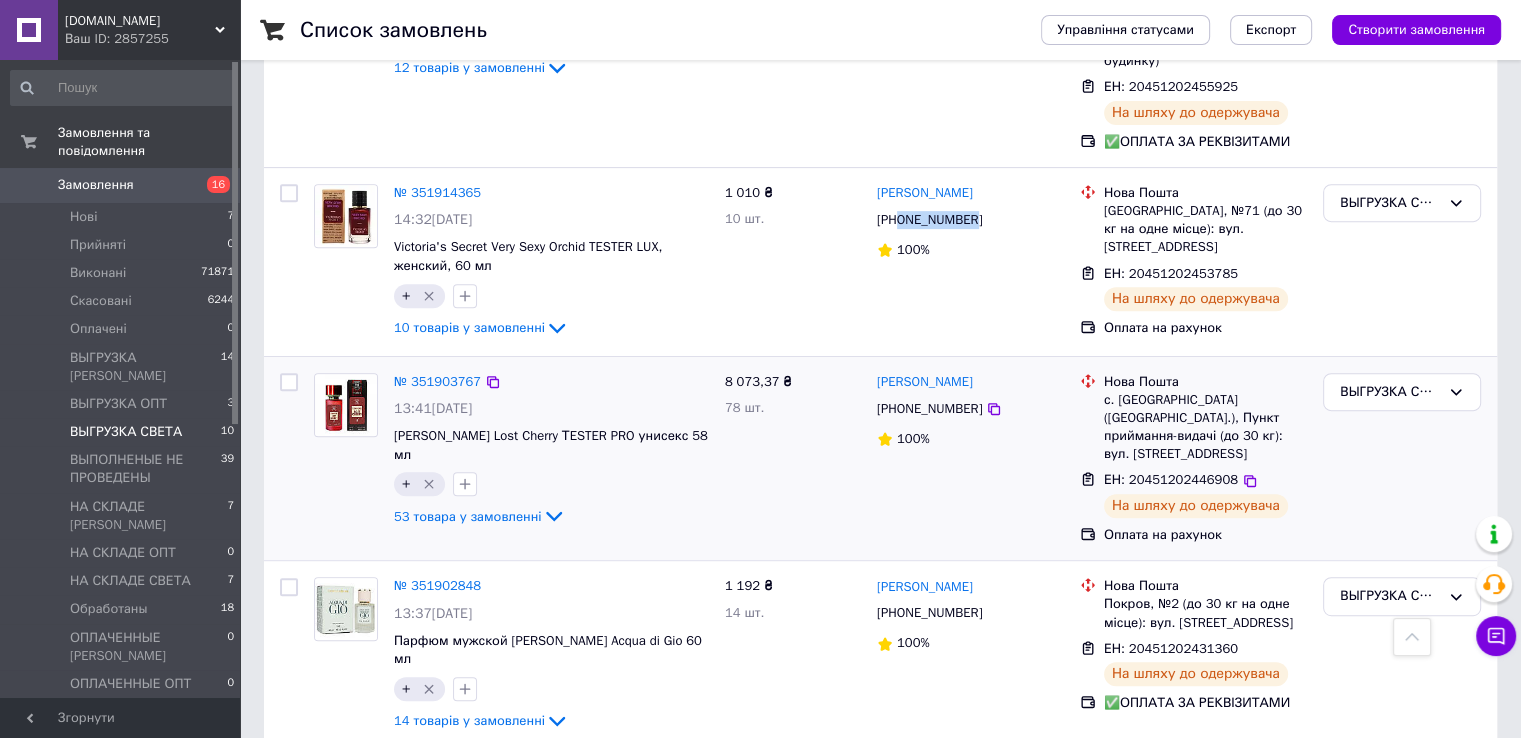 scroll, scrollTop: 800, scrollLeft: 0, axis: vertical 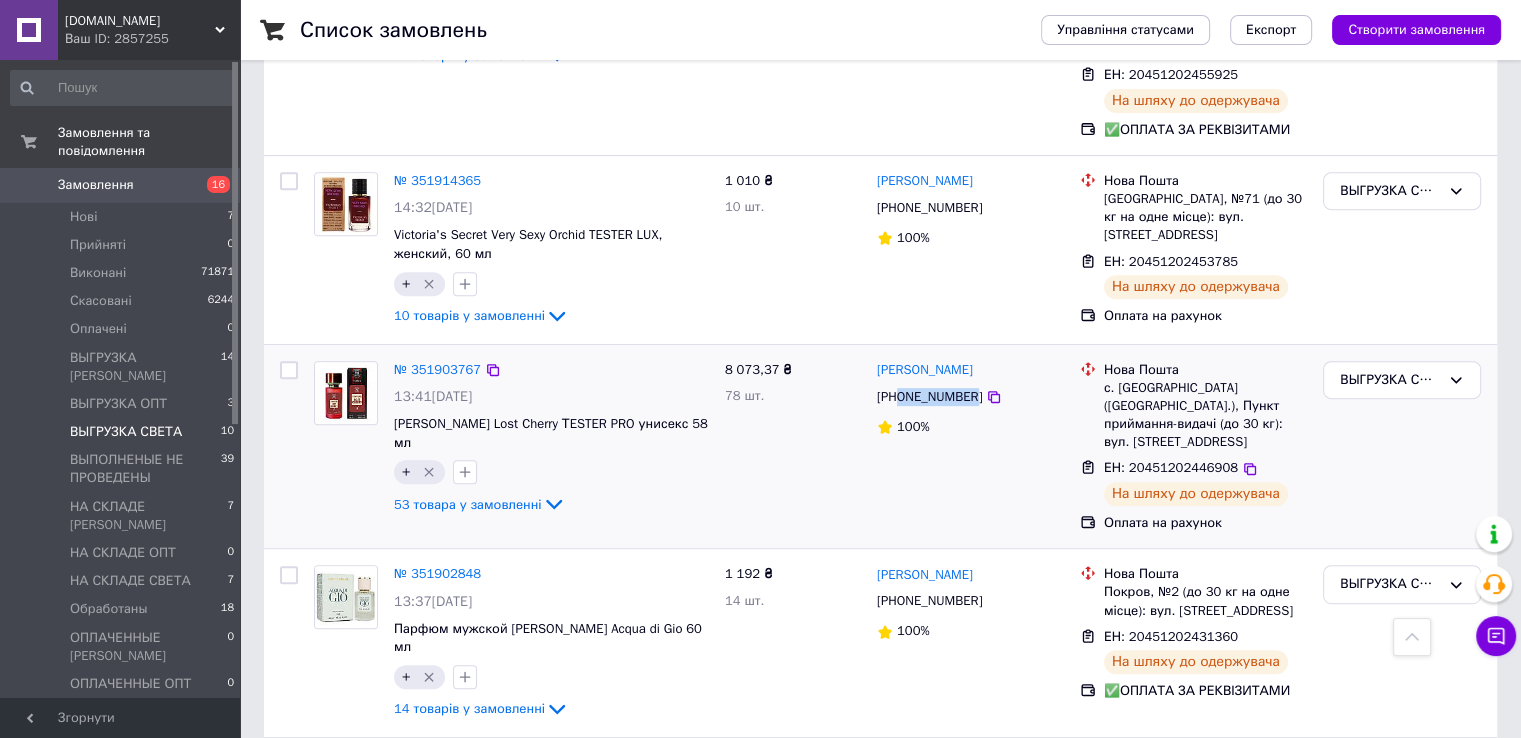 drag, startPoint x: 970, startPoint y: 306, endPoint x: 901, endPoint y: 305, distance: 69.00725 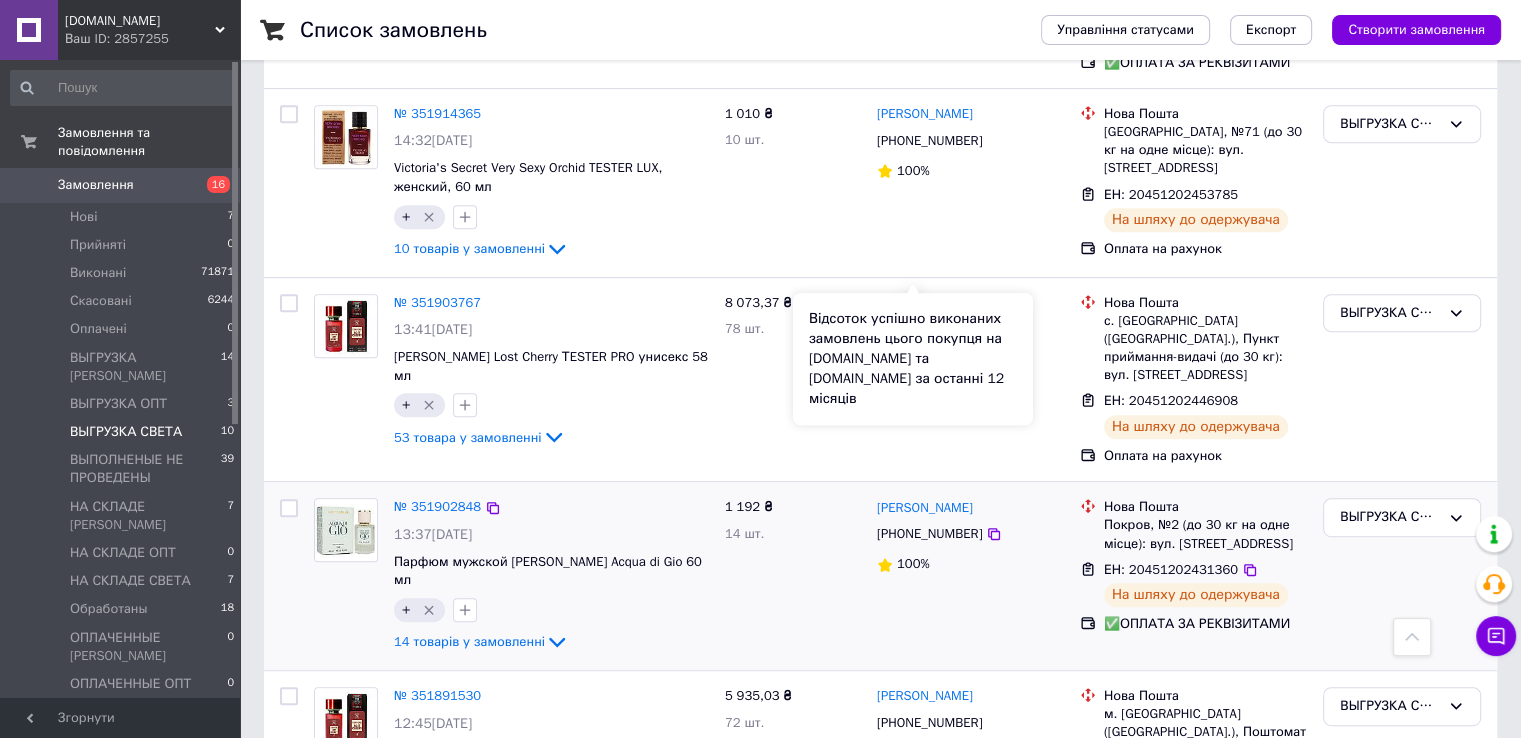 scroll, scrollTop: 1000, scrollLeft: 0, axis: vertical 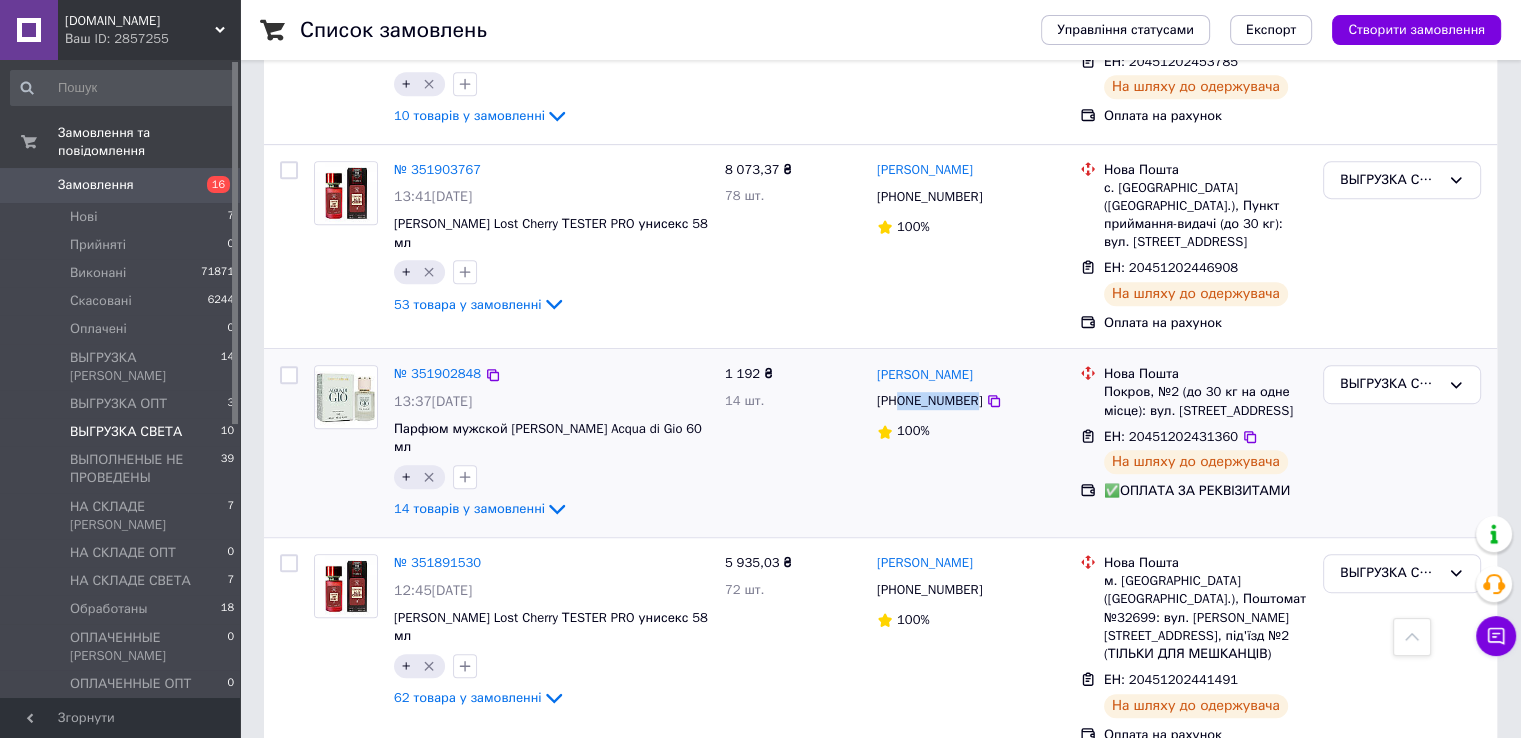 drag, startPoint x: 967, startPoint y: 299, endPoint x: 908, endPoint y: 288, distance: 60.016663 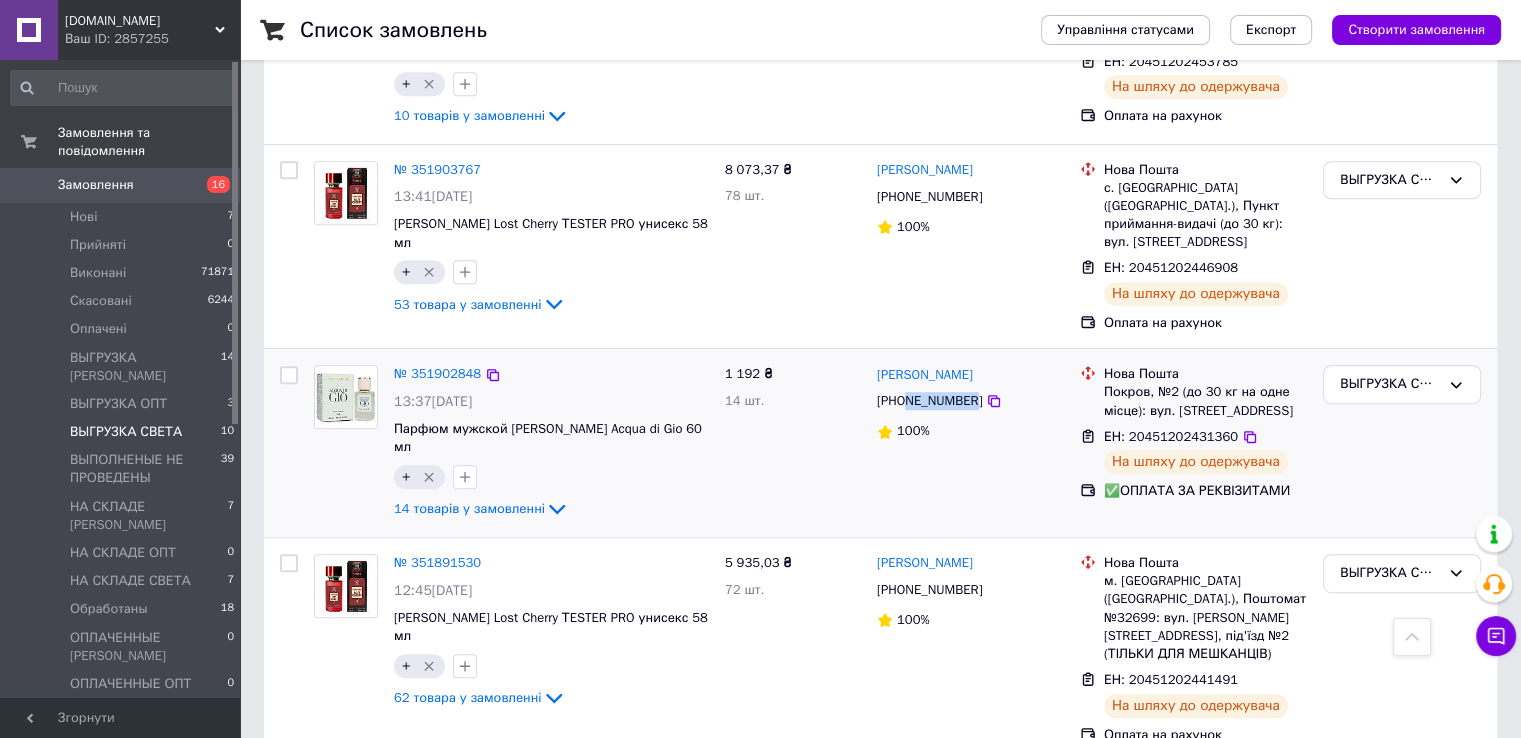 scroll, scrollTop: 1100, scrollLeft: 0, axis: vertical 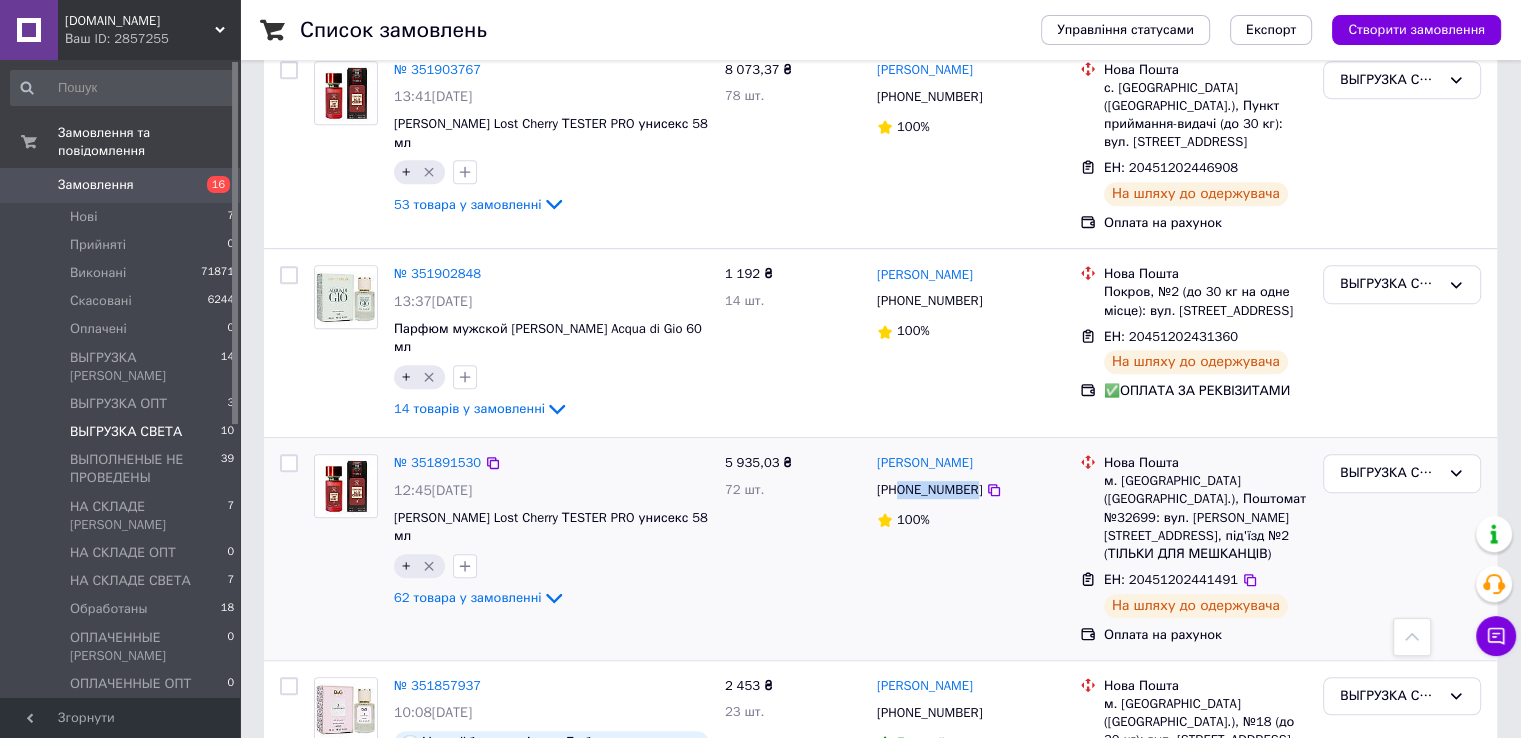 drag, startPoint x: 967, startPoint y: 369, endPoint x: 901, endPoint y: 371, distance: 66.0303 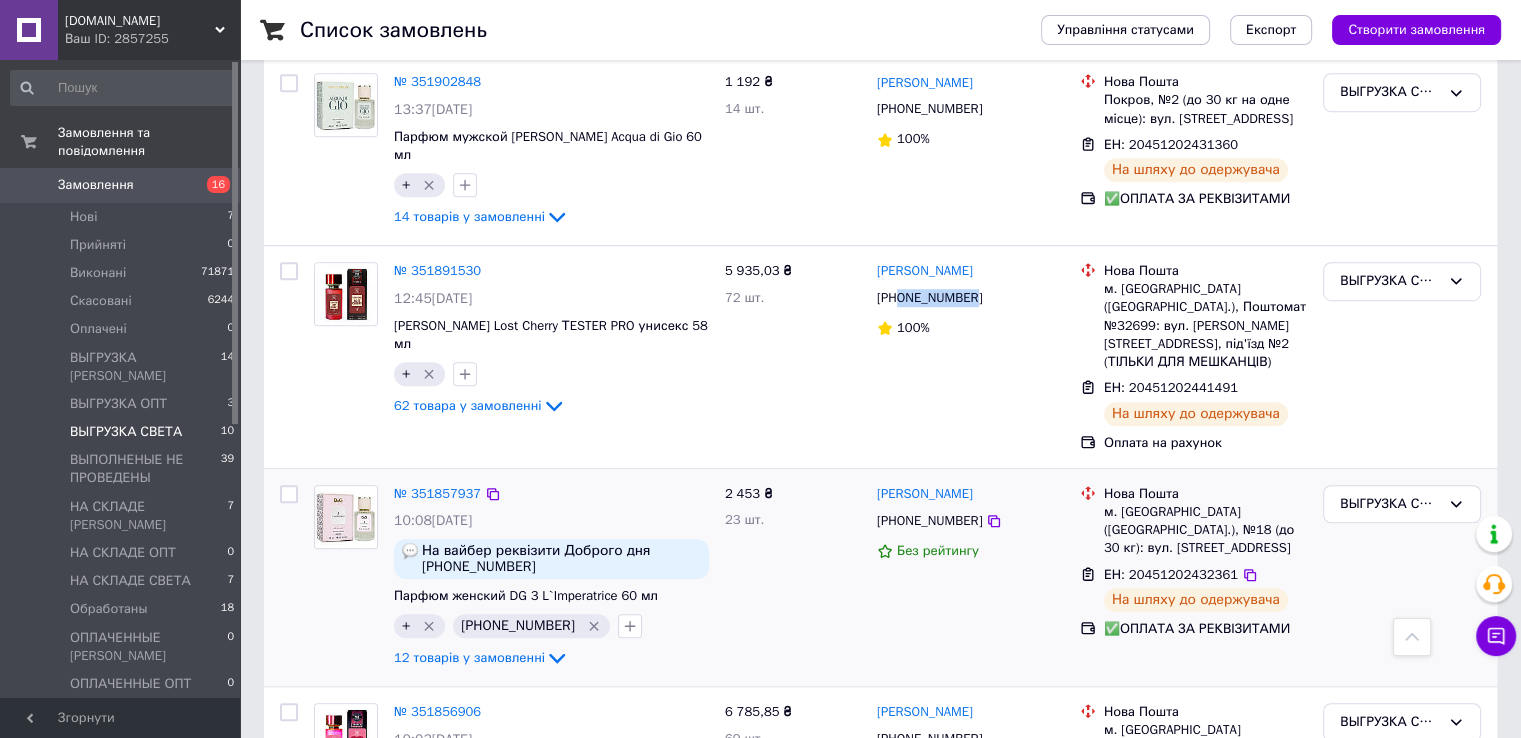scroll, scrollTop: 1300, scrollLeft: 0, axis: vertical 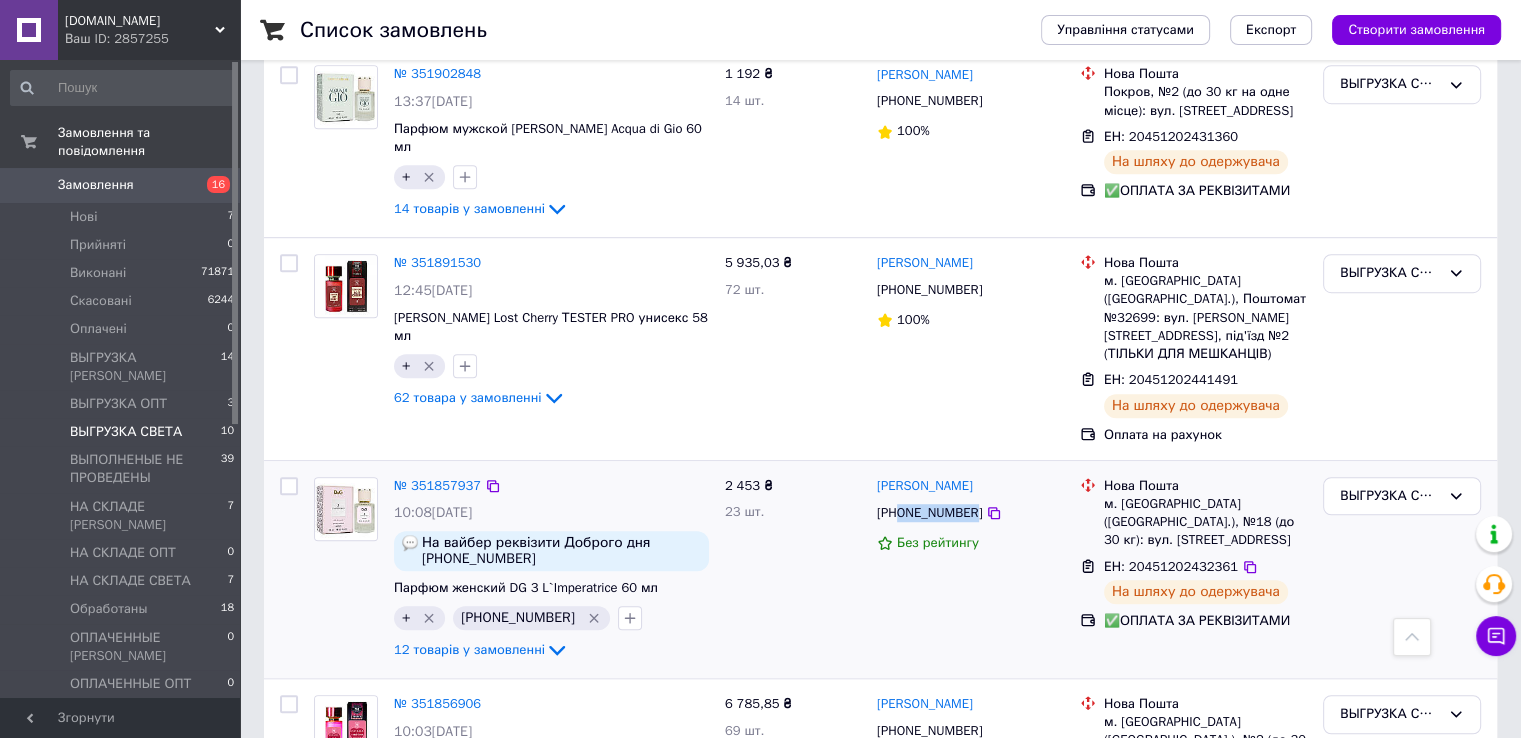 drag, startPoint x: 969, startPoint y: 374, endPoint x: 902, endPoint y: 375, distance: 67.00746 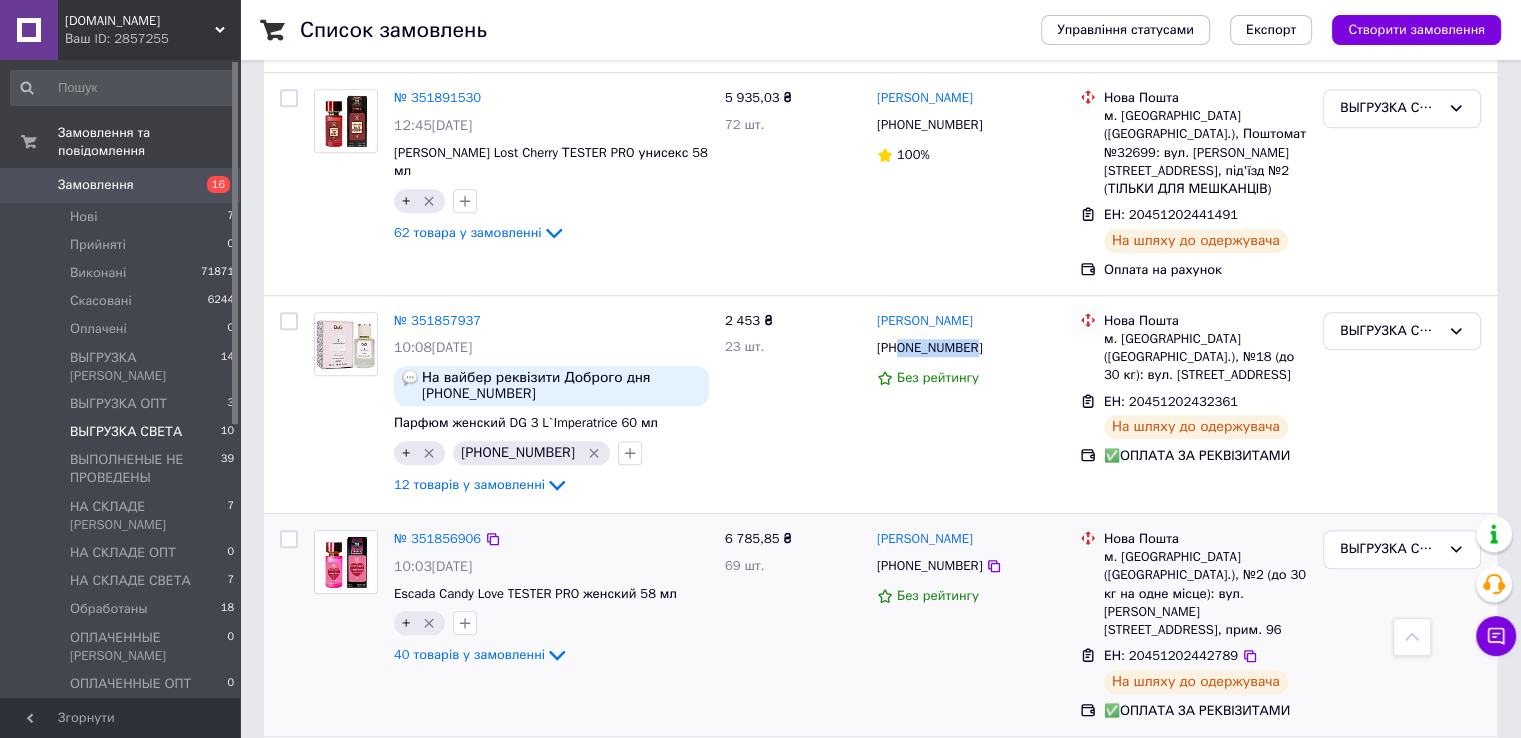 scroll, scrollTop: 1476, scrollLeft: 0, axis: vertical 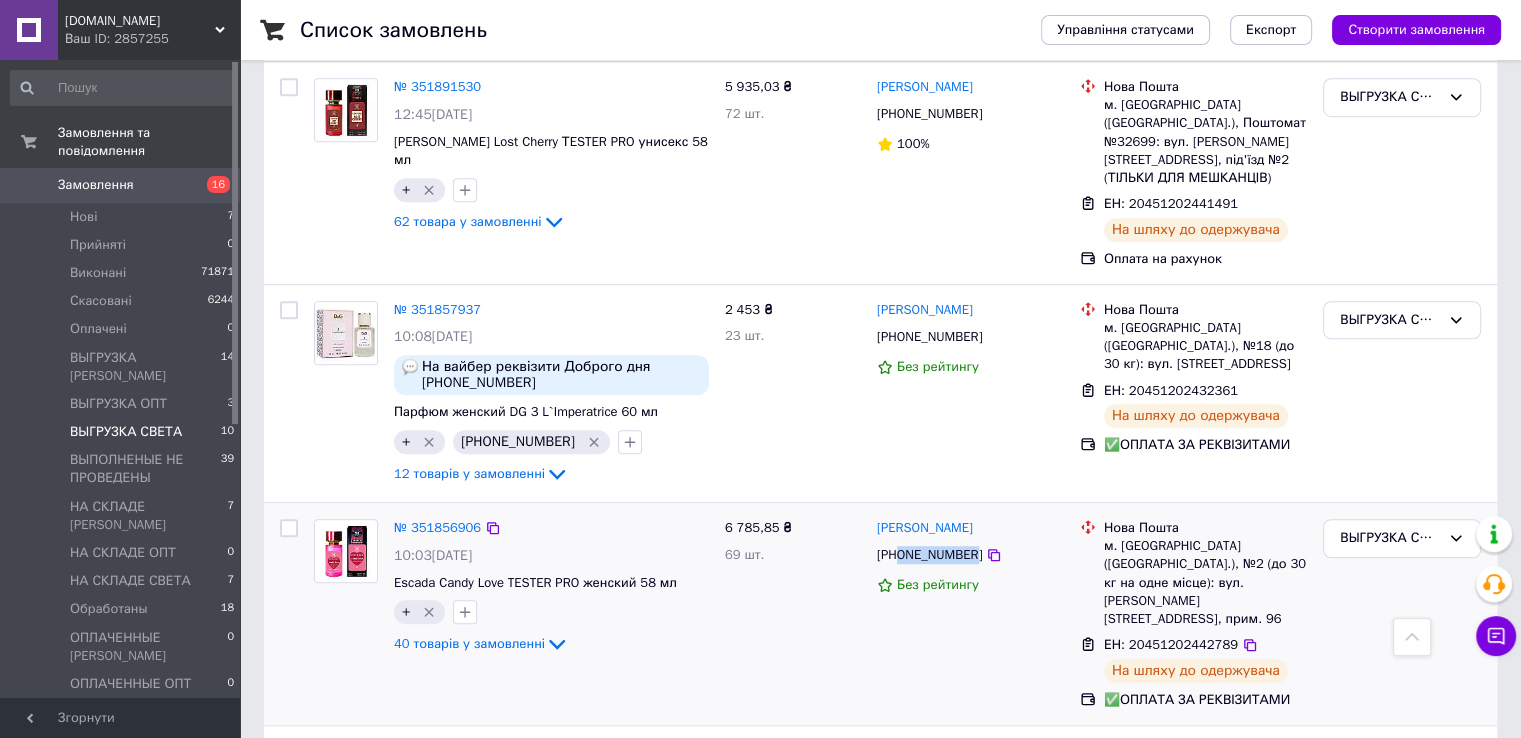 drag, startPoint x: 969, startPoint y: 414, endPoint x: 903, endPoint y: 412, distance: 66.0303 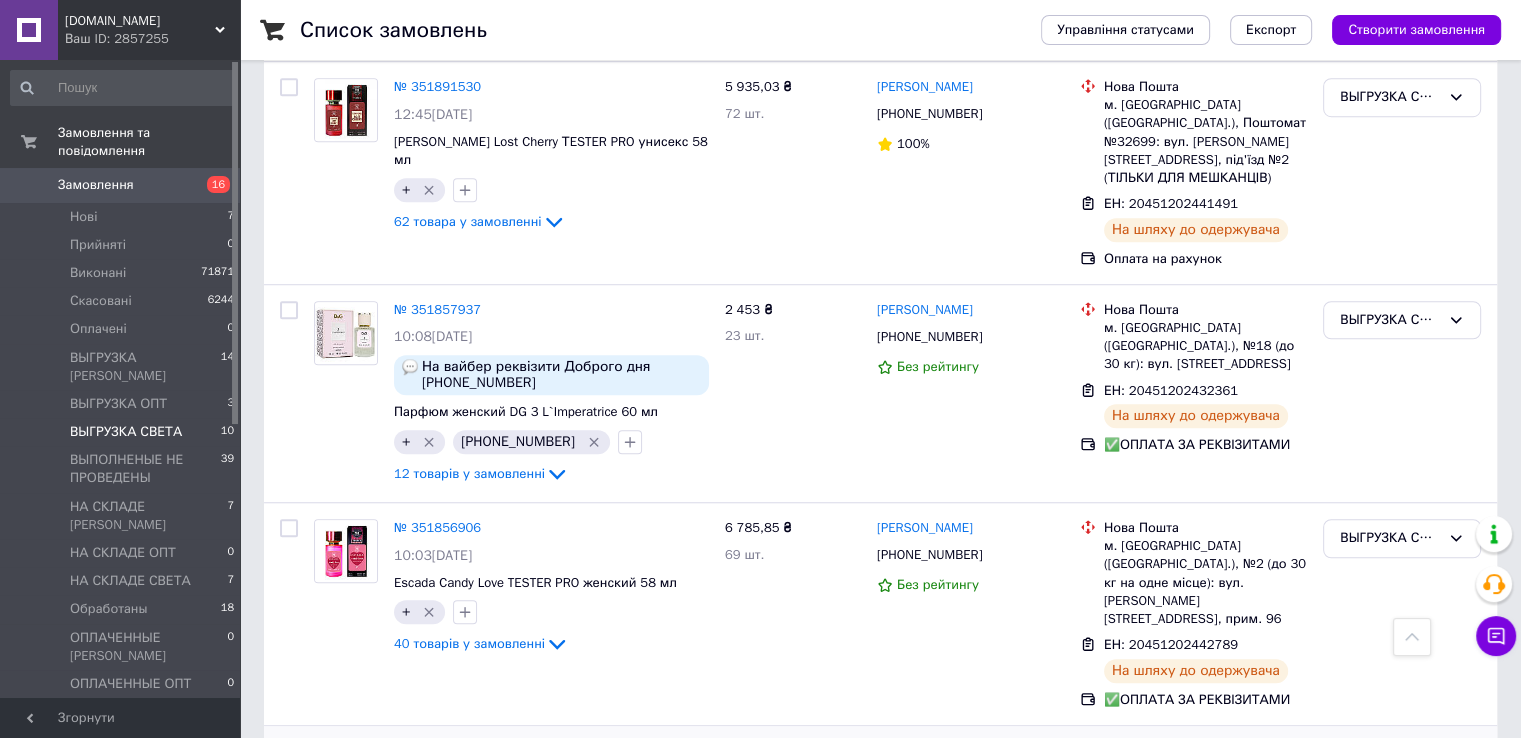 drag, startPoint x: 963, startPoint y: 599, endPoint x: 902, endPoint y: 599, distance: 61 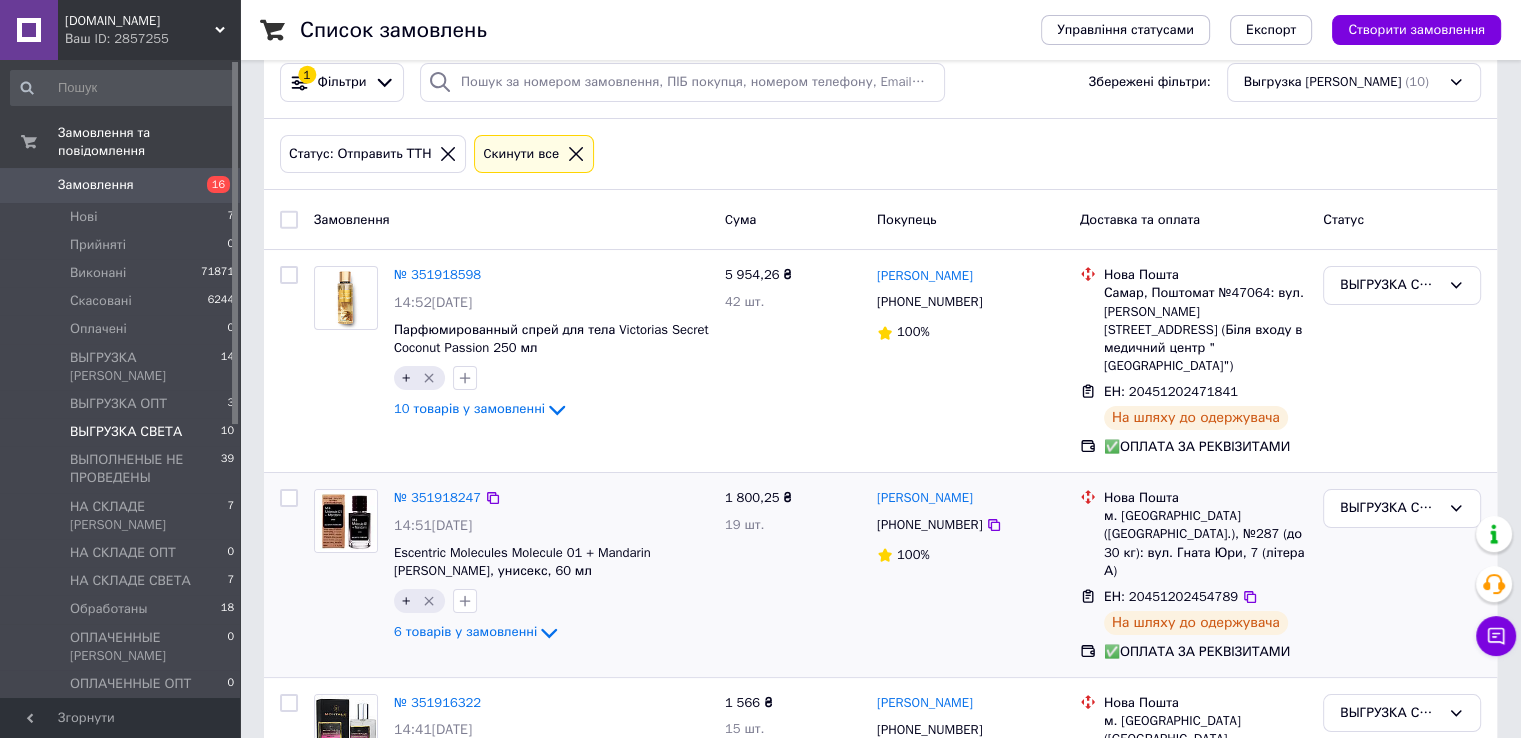 scroll, scrollTop: 0, scrollLeft: 0, axis: both 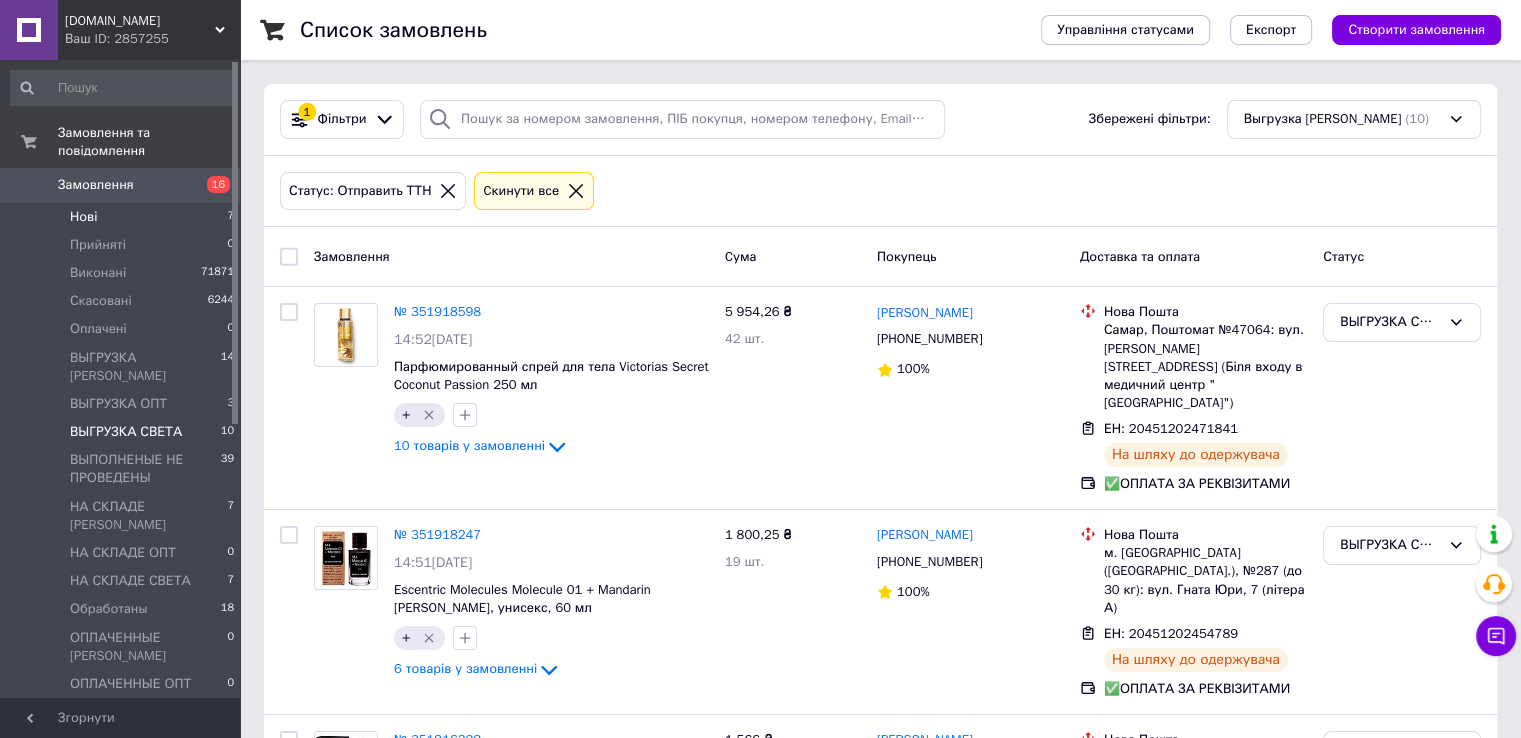 click on "Нові" at bounding box center (83, 217) 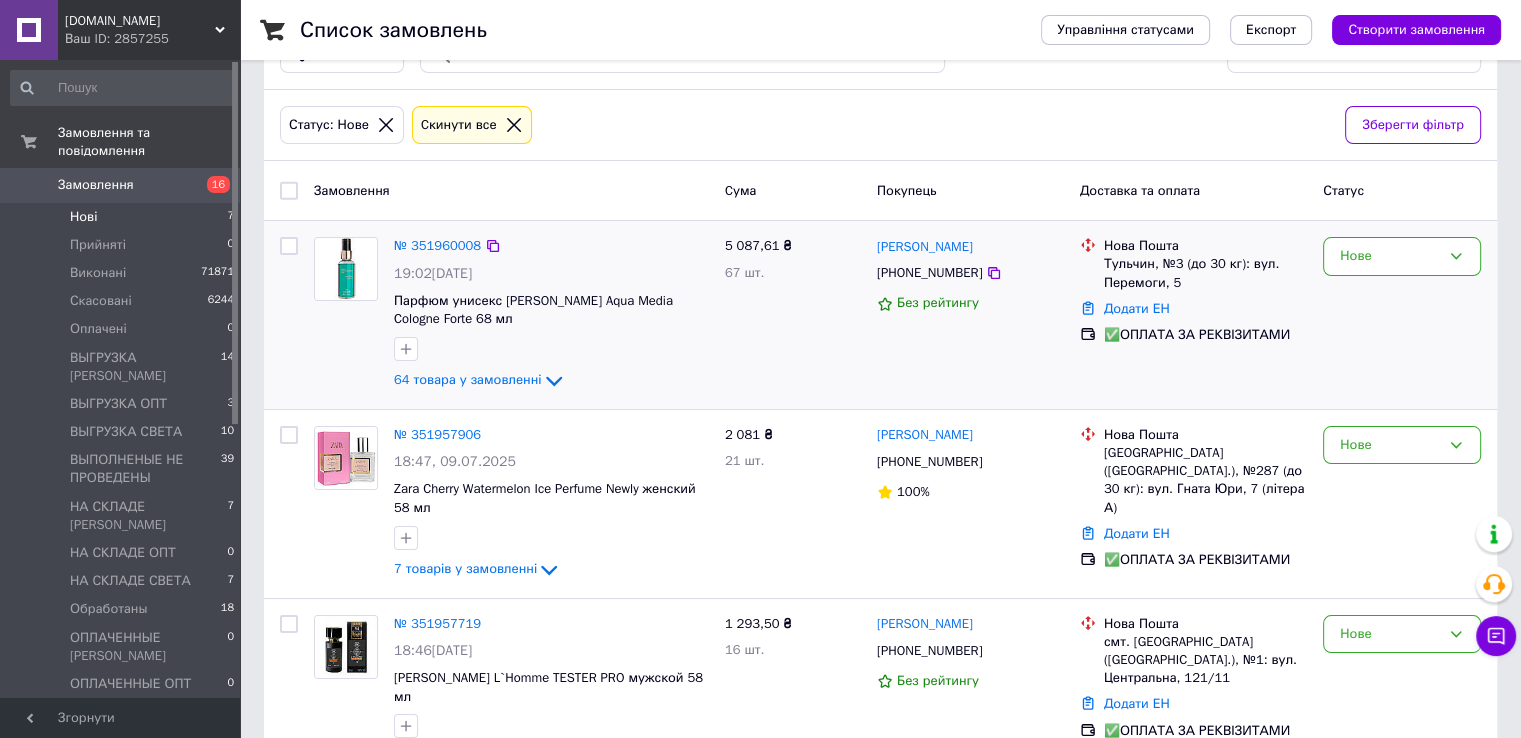 scroll, scrollTop: 0, scrollLeft: 0, axis: both 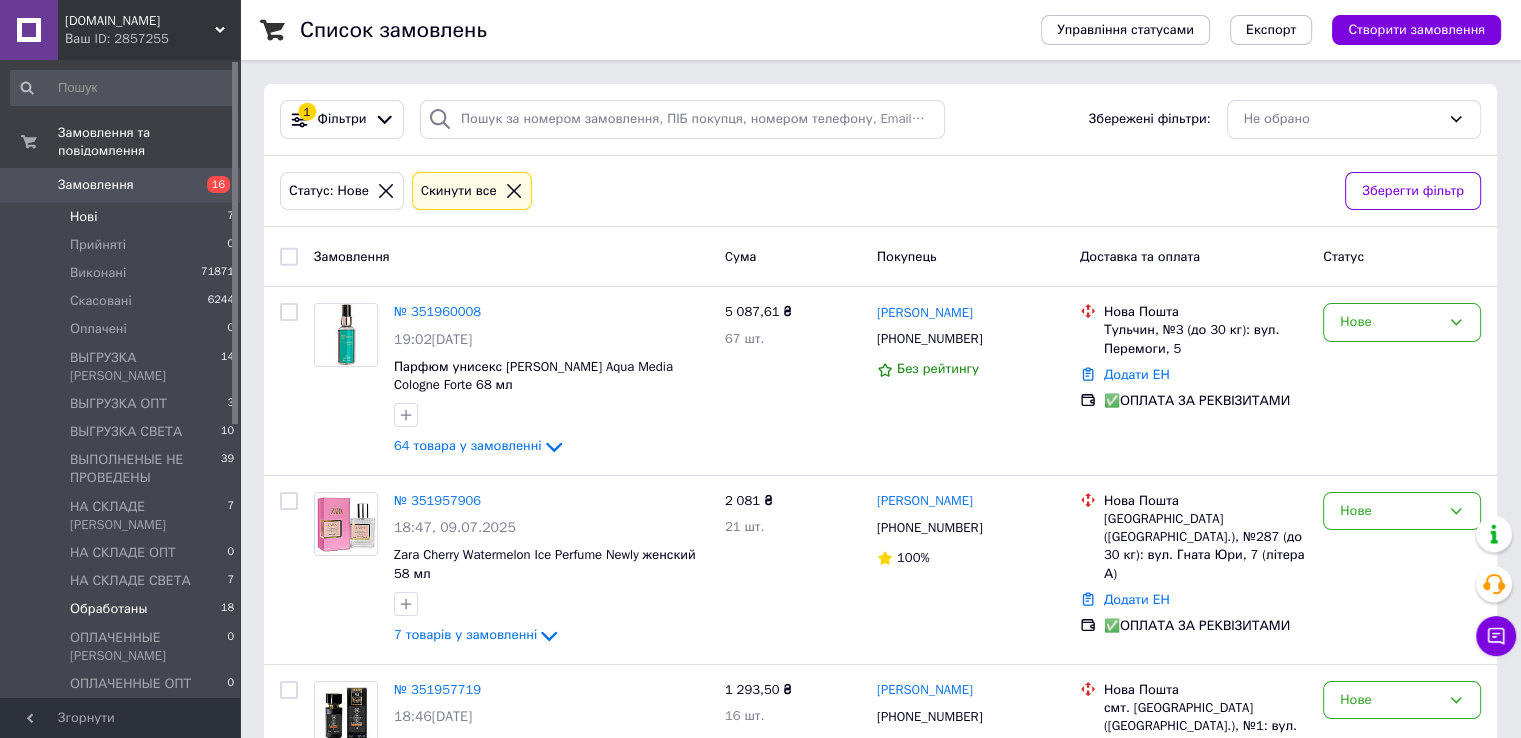 click on "Обработаны" at bounding box center (108, 609) 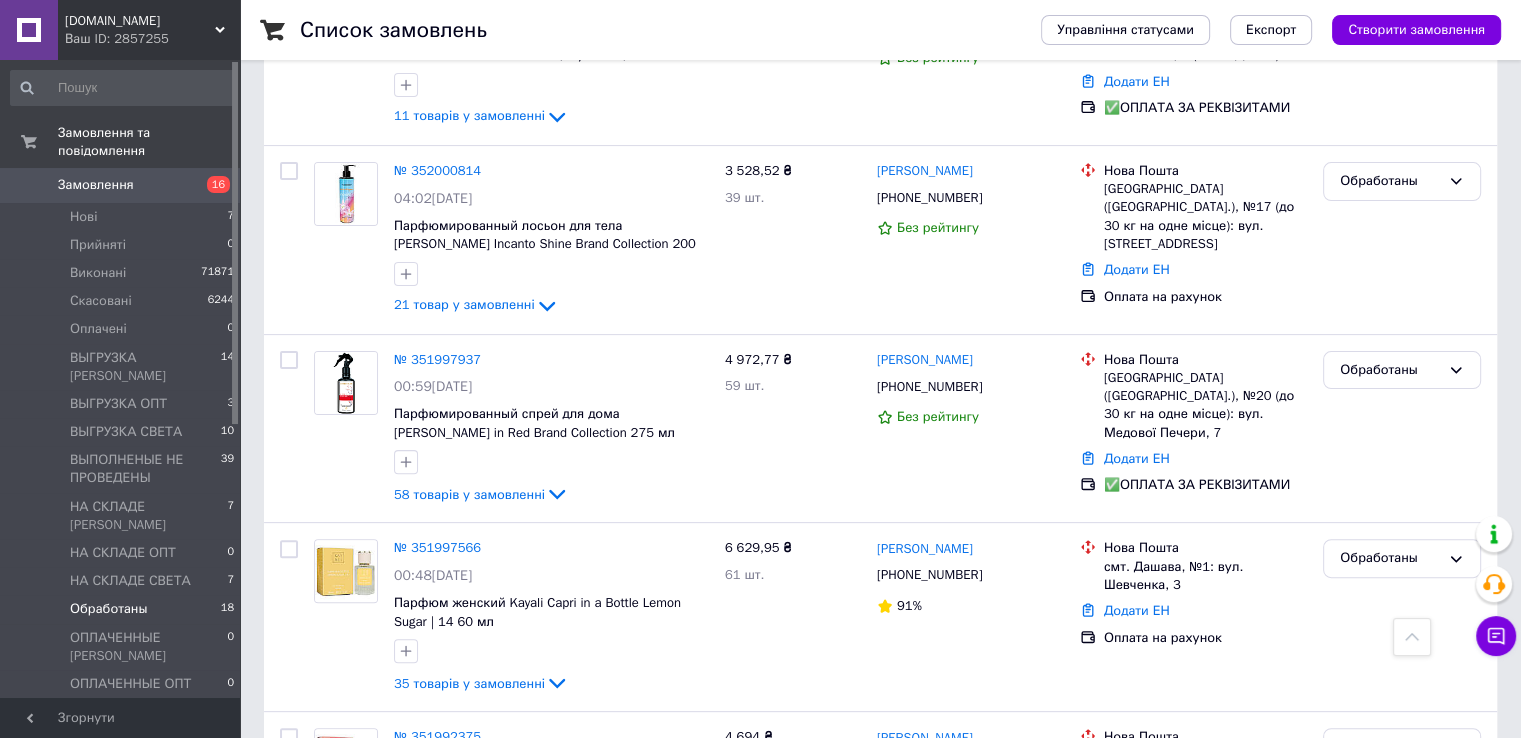 scroll, scrollTop: 0, scrollLeft: 0, axis: both 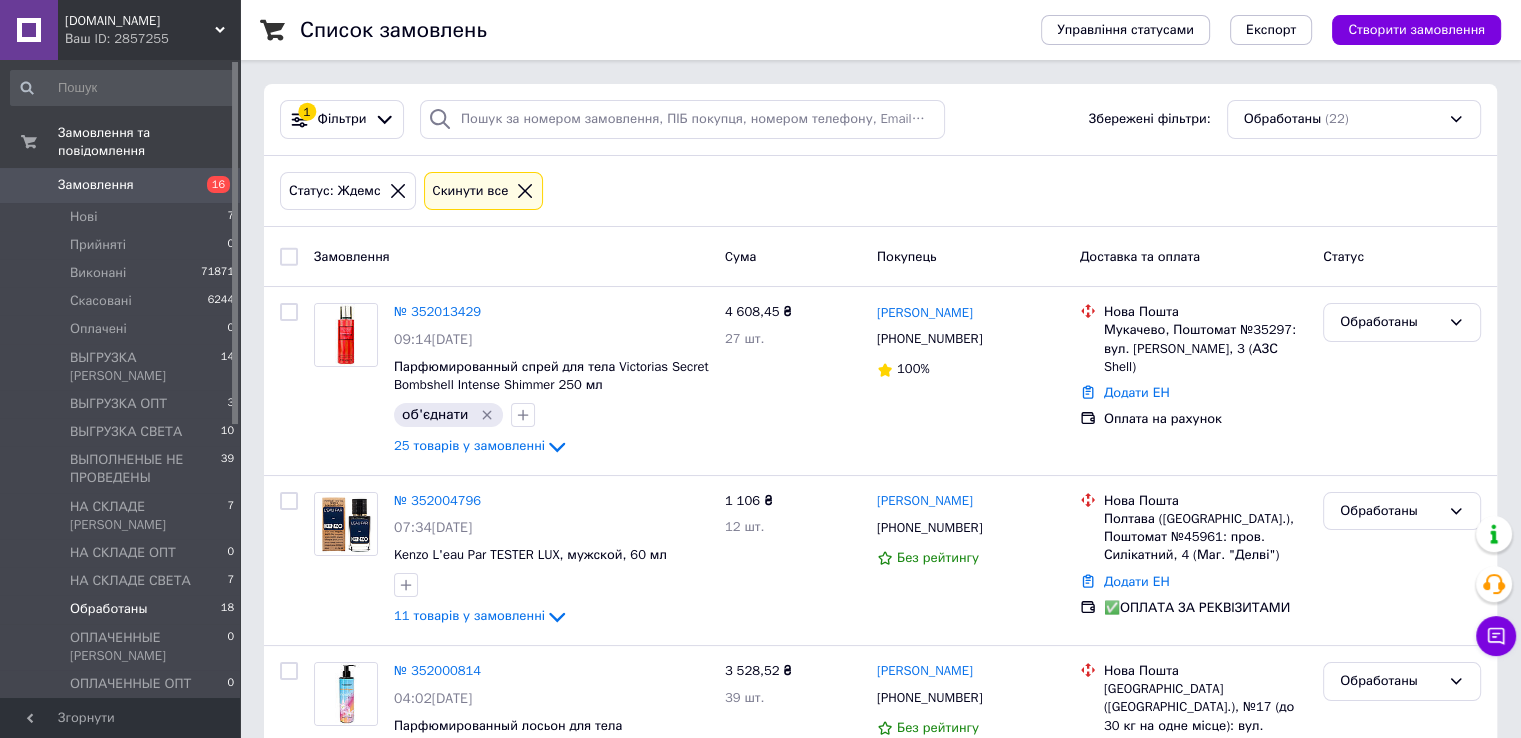 click on "Замовлення" at bounding box center [96, 185] 